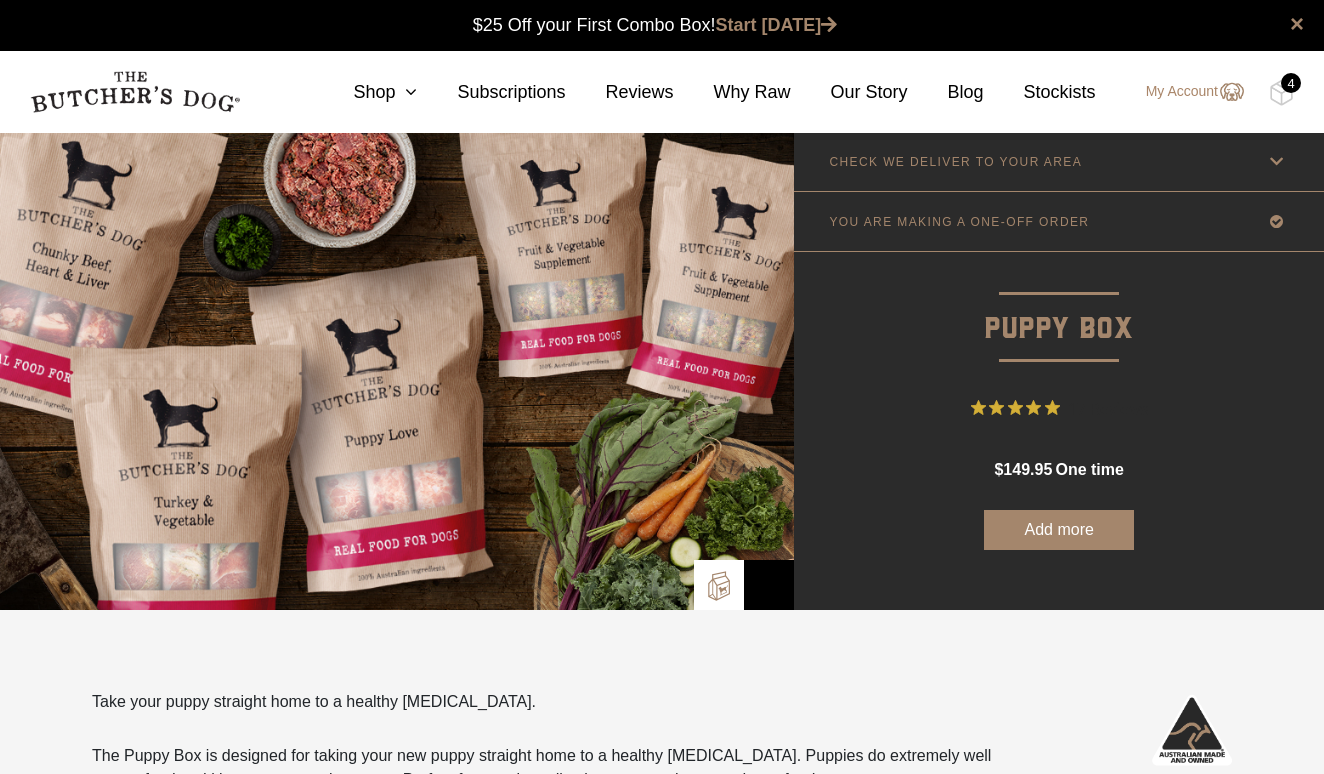 scroll, scrollTop: 1, scrollLeft: 0, axis: vertical 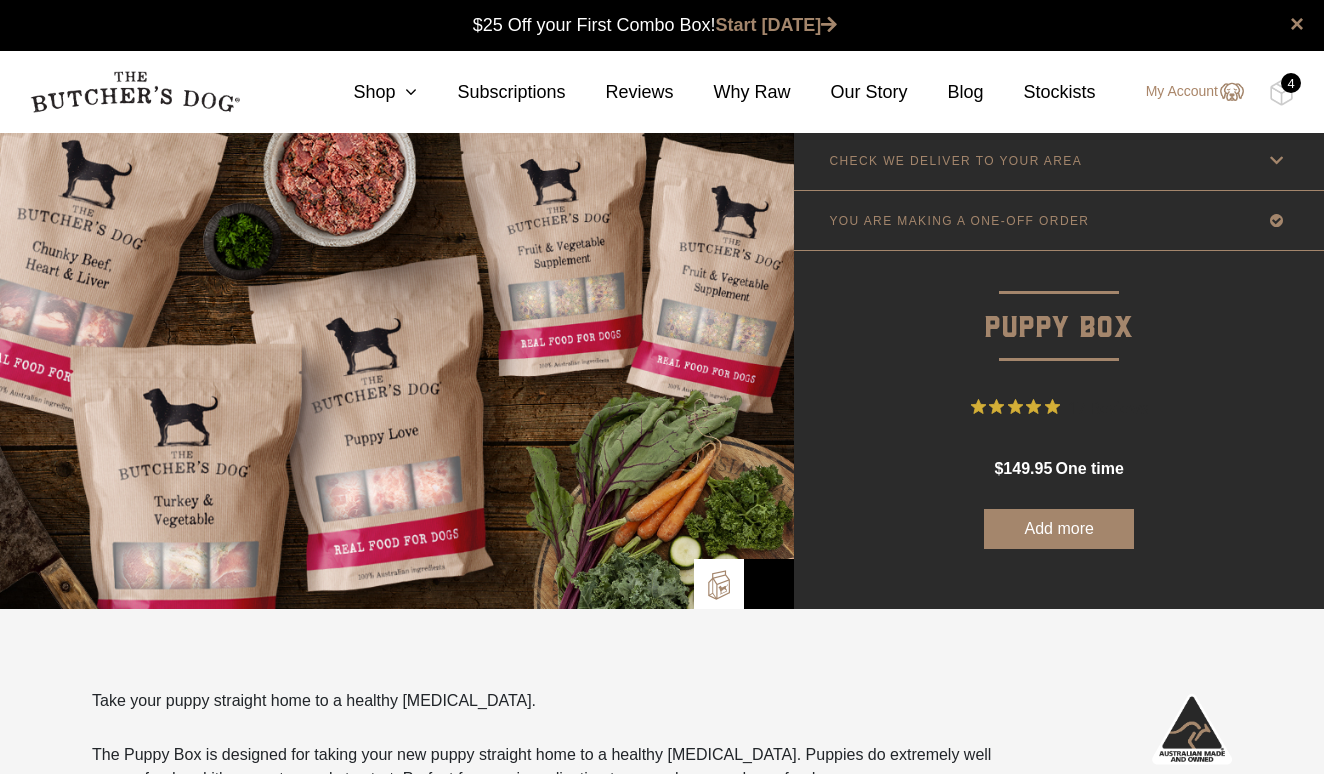 click on "4" at bounding box center [1291, 83] 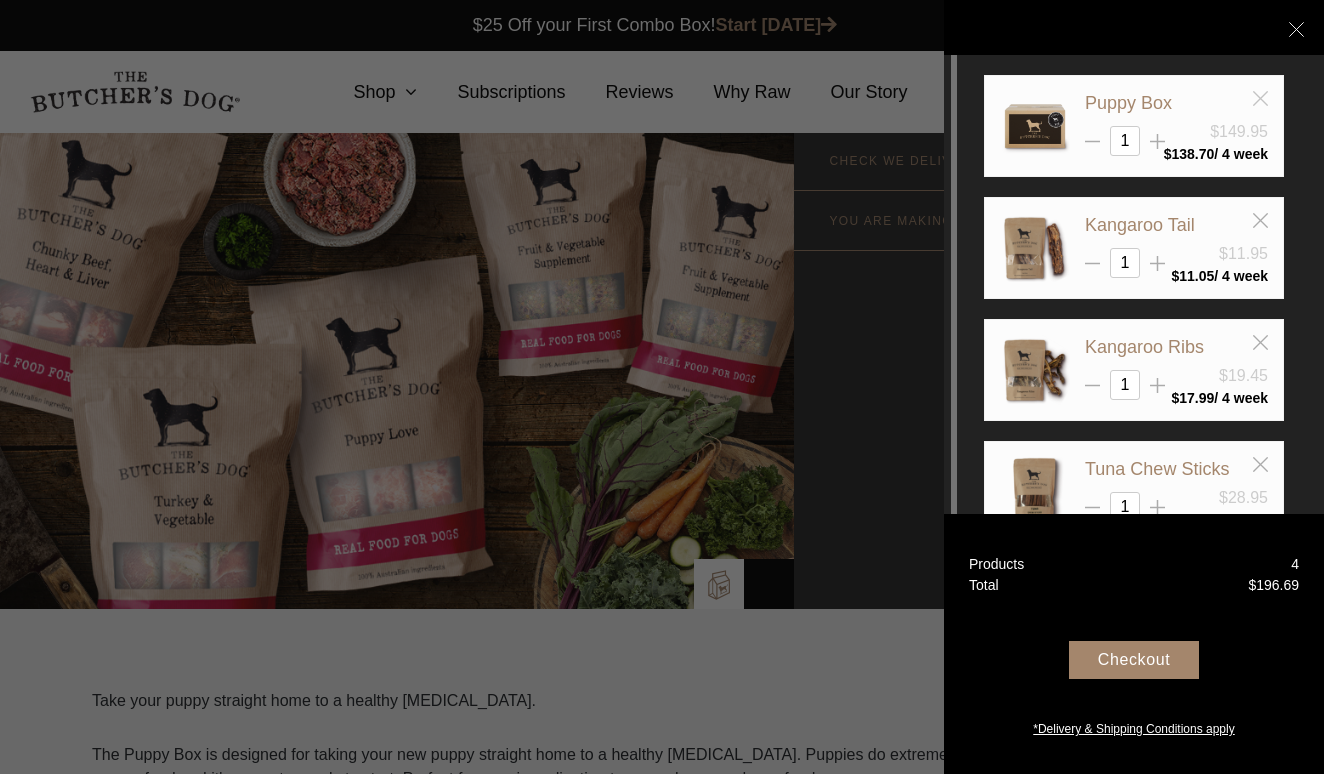 click 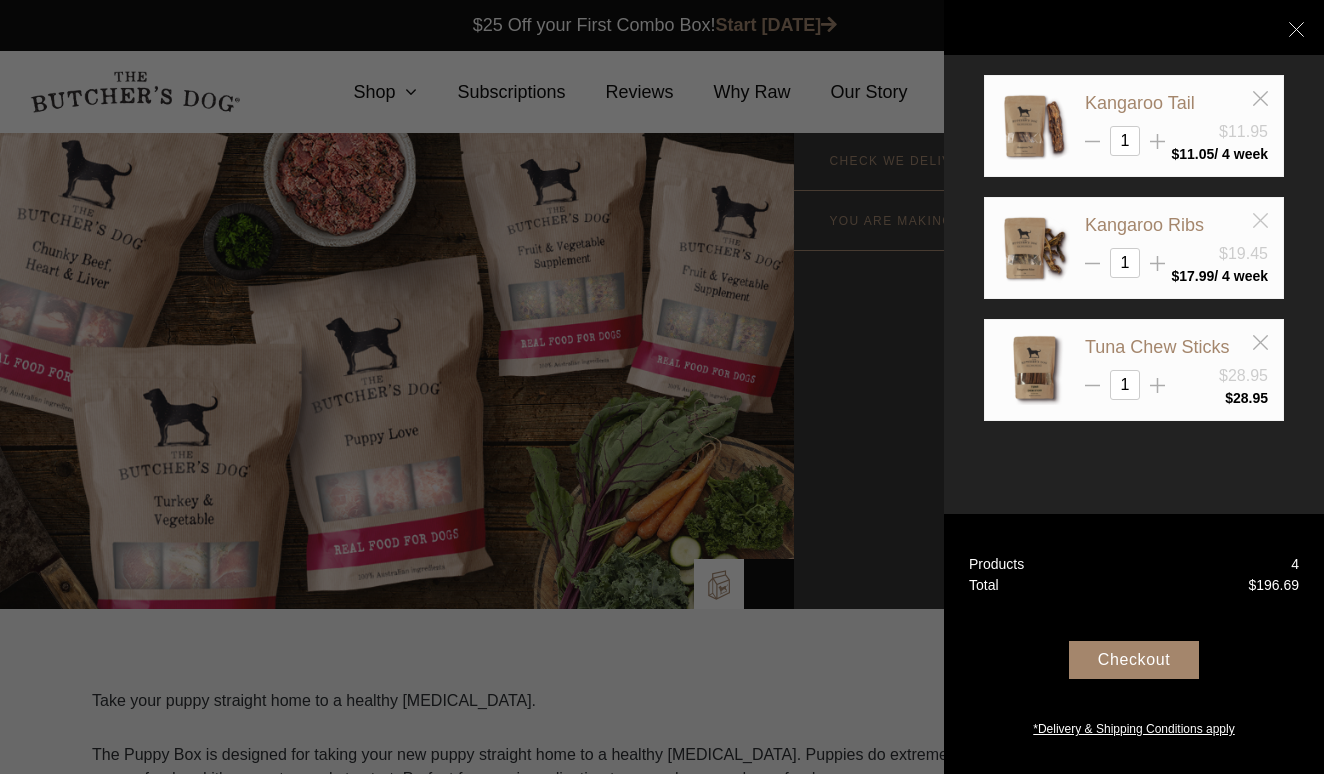 click 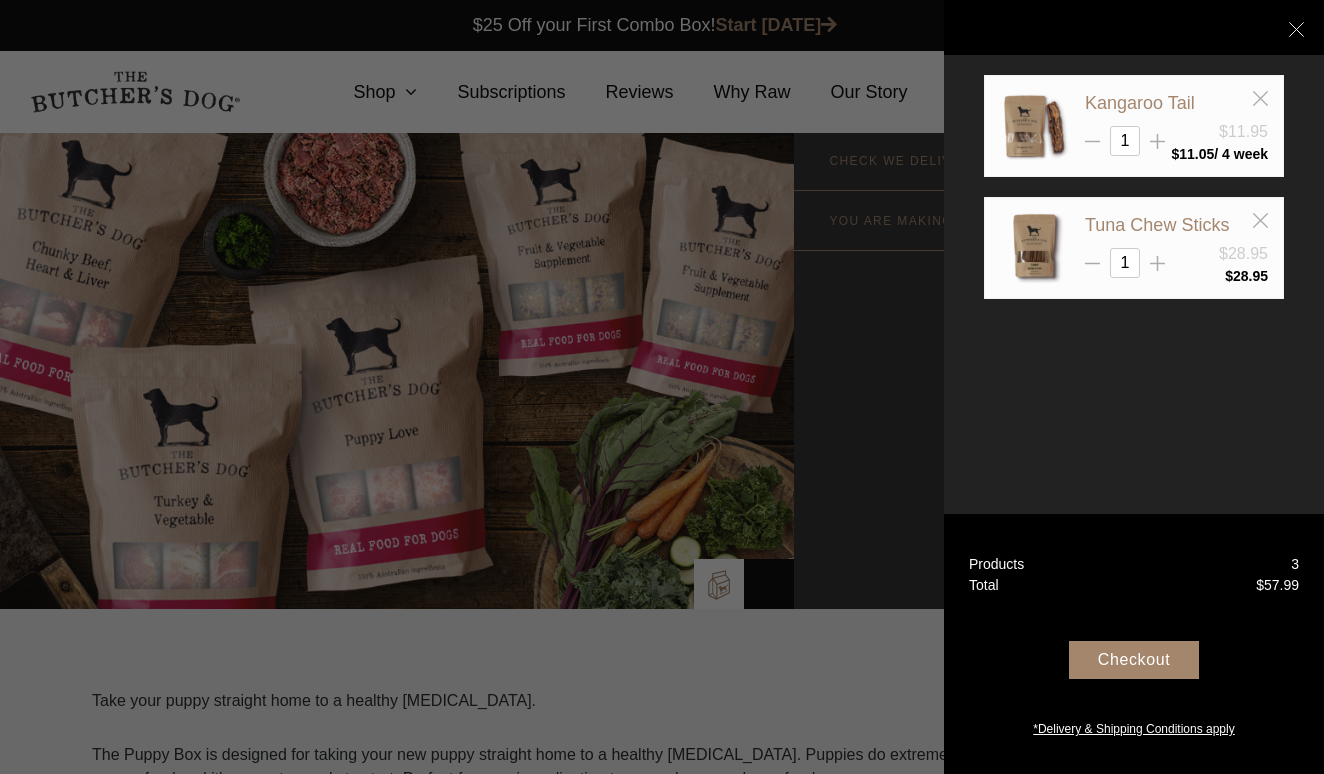 click on "Kangaroo Tail" at bounding box center [1176, 103] 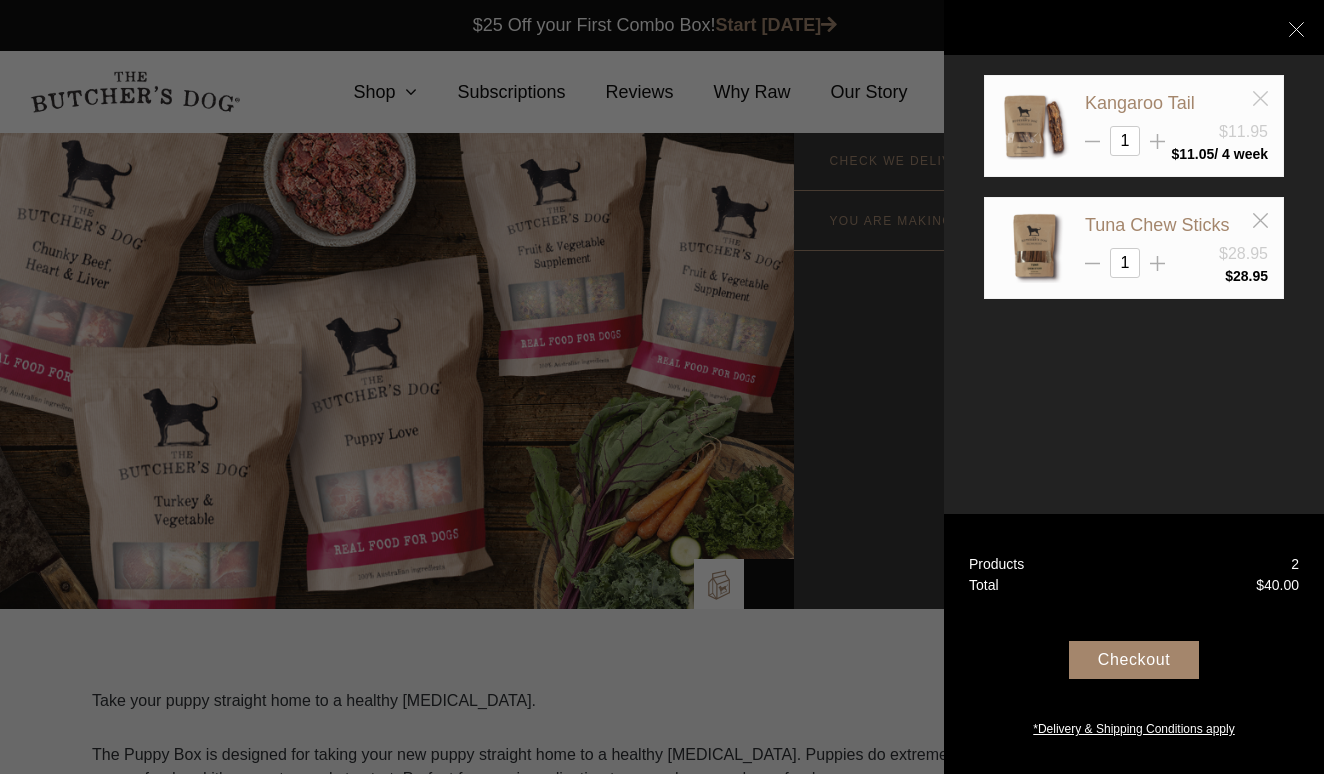 click 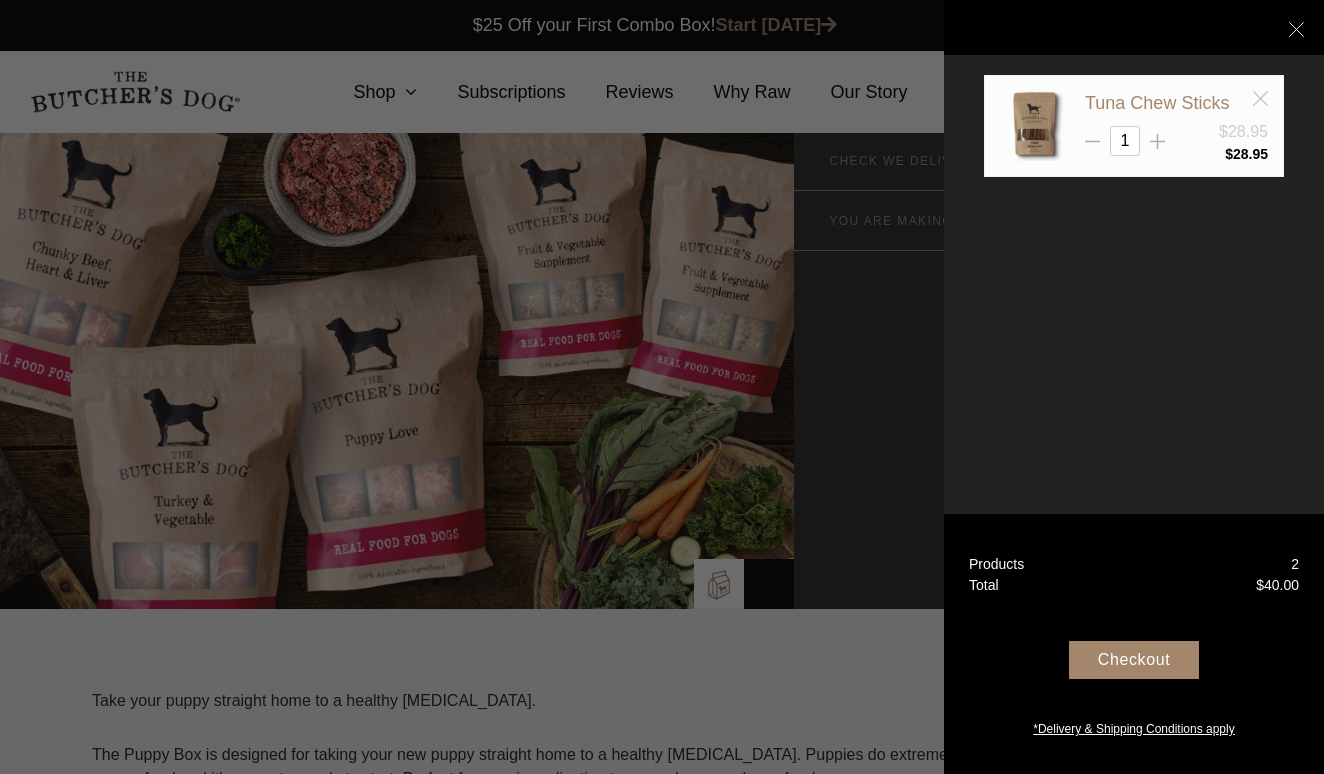 click 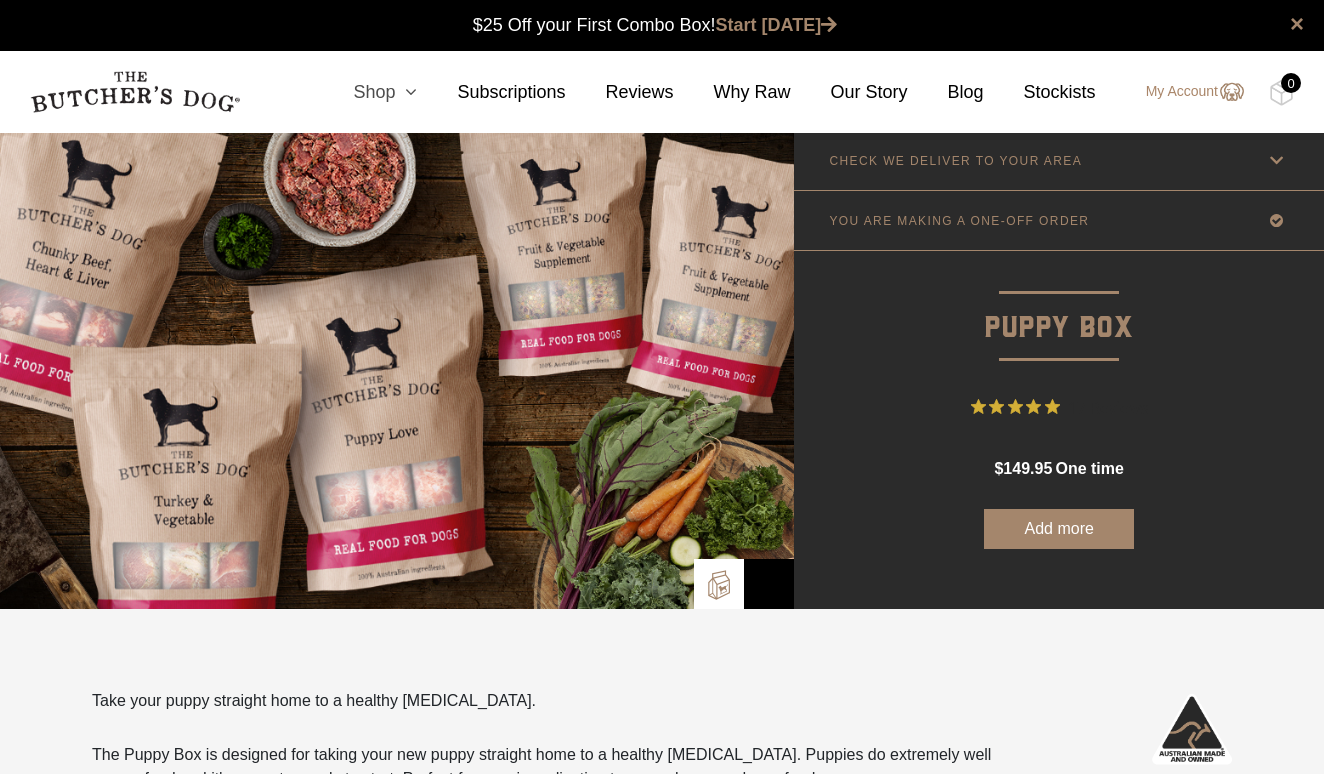 click on "Shop" at bounding box center (365, 92) 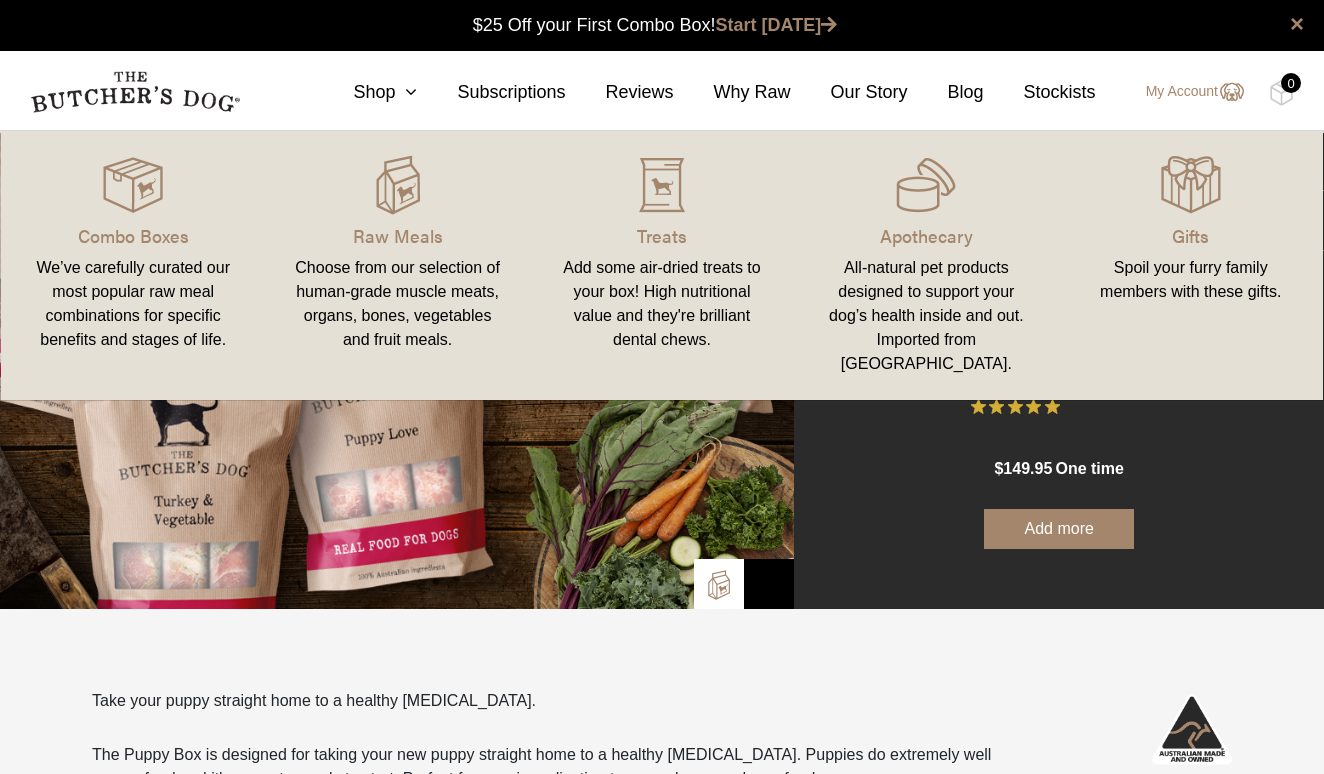 click on "Combo Boxes
We’ve carefully curated our most popular raw meal
combinations for specific benefits and stages of life." at bounding box center [133, 265] 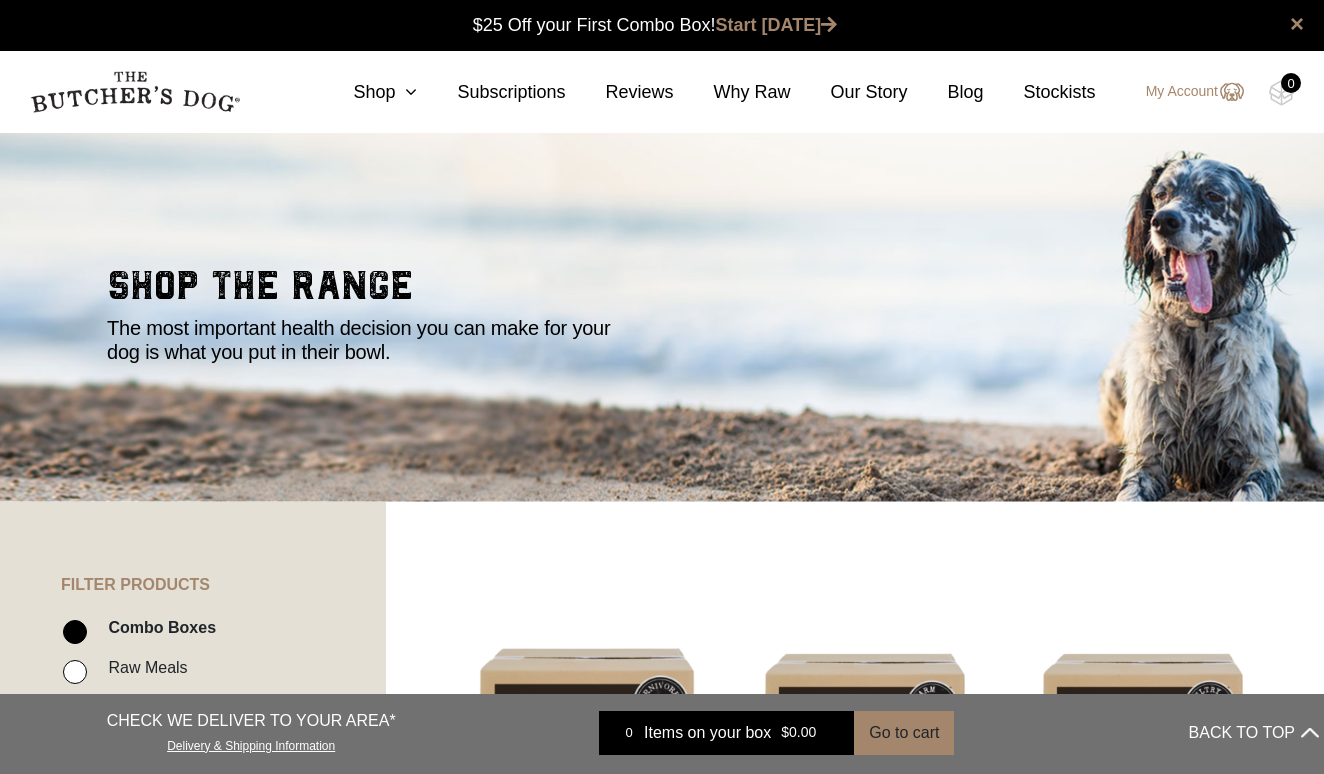 scroll, scrollTop: 1, scrollLeft: 0, axis: vertical 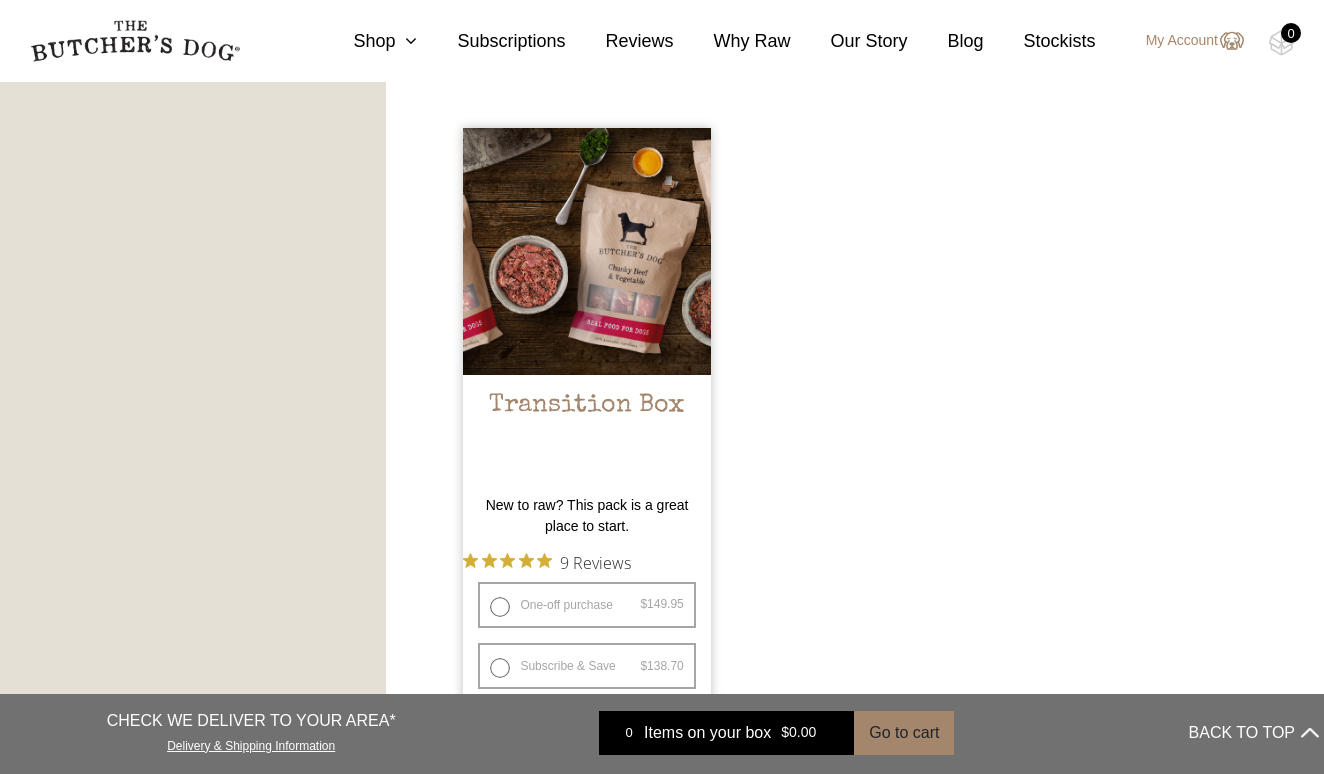 click at bounding box center [586, 251] 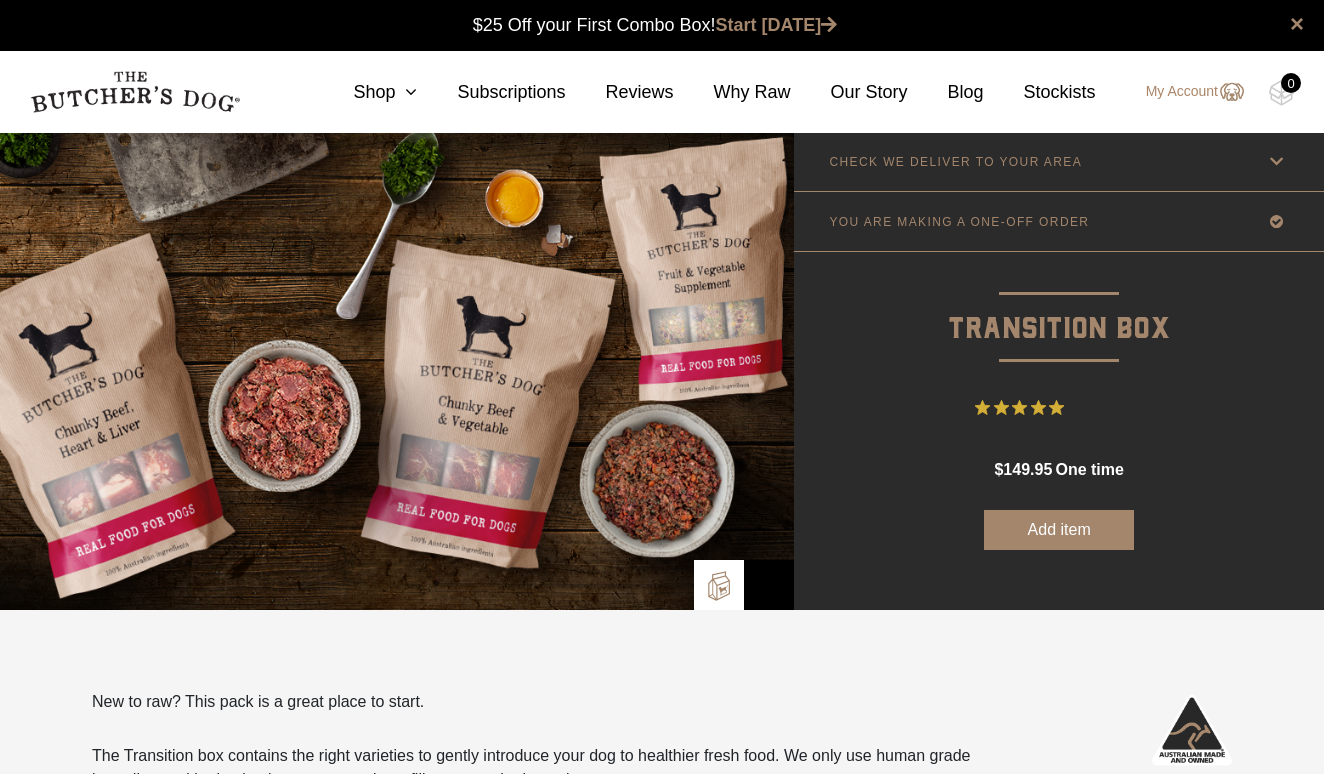 scroll, scrollTop: 0, scrollLeft: 0, axis: both 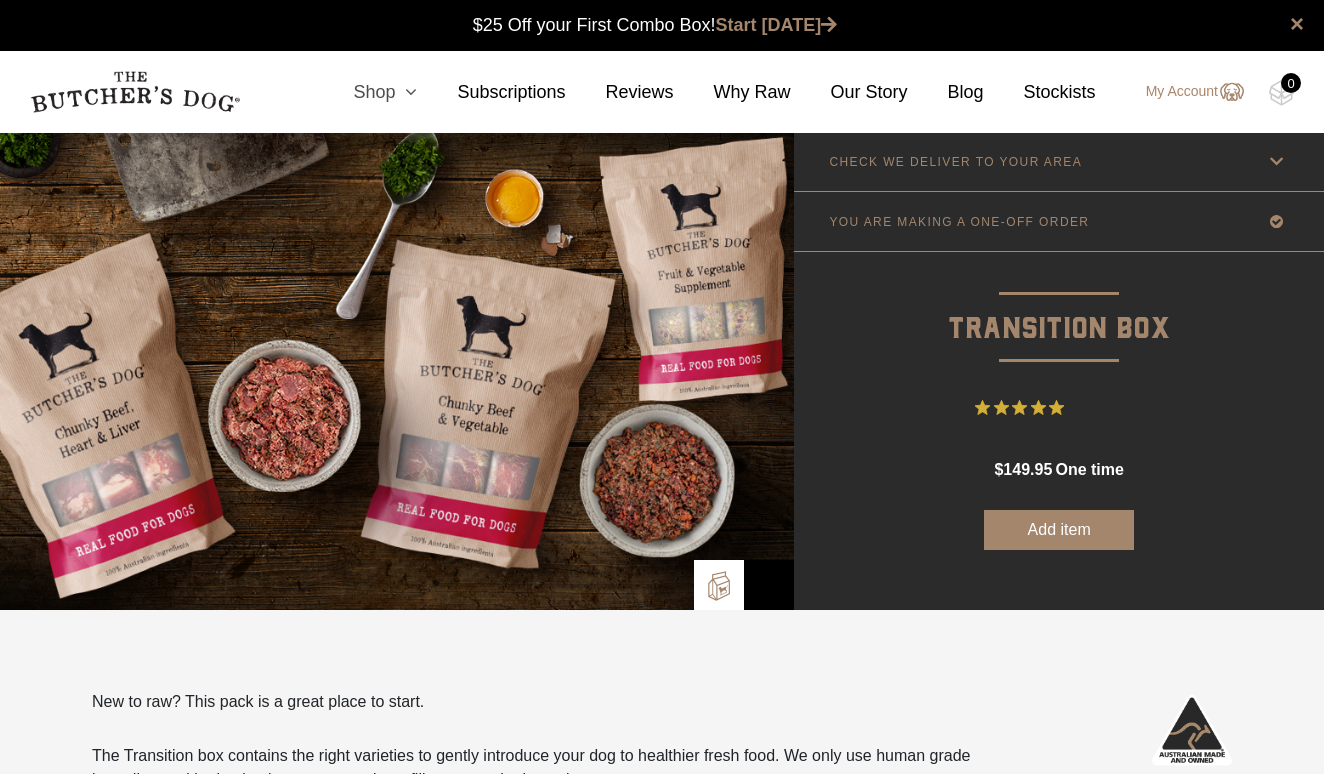 click on "Shop" at bounding box center (365, 92) 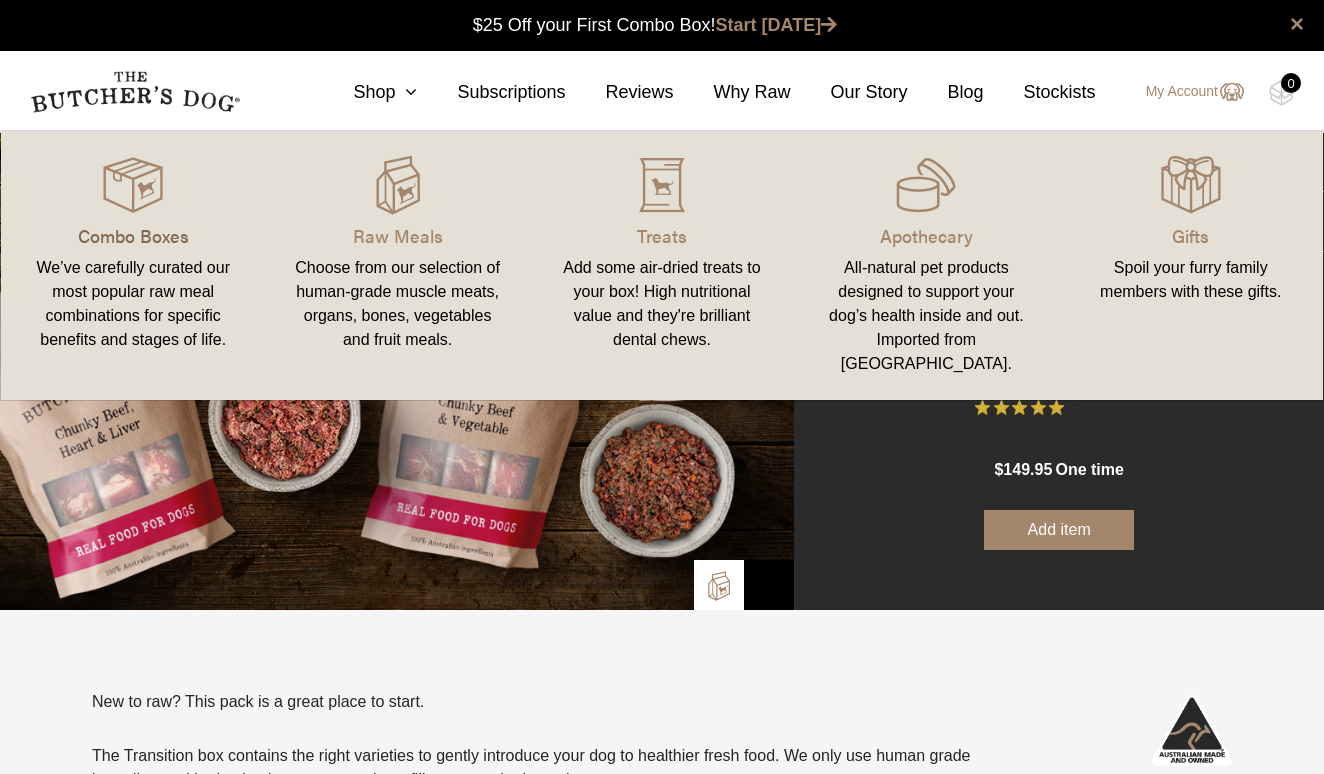 click on "Combo Boxes" at bounding box center [133, 235] 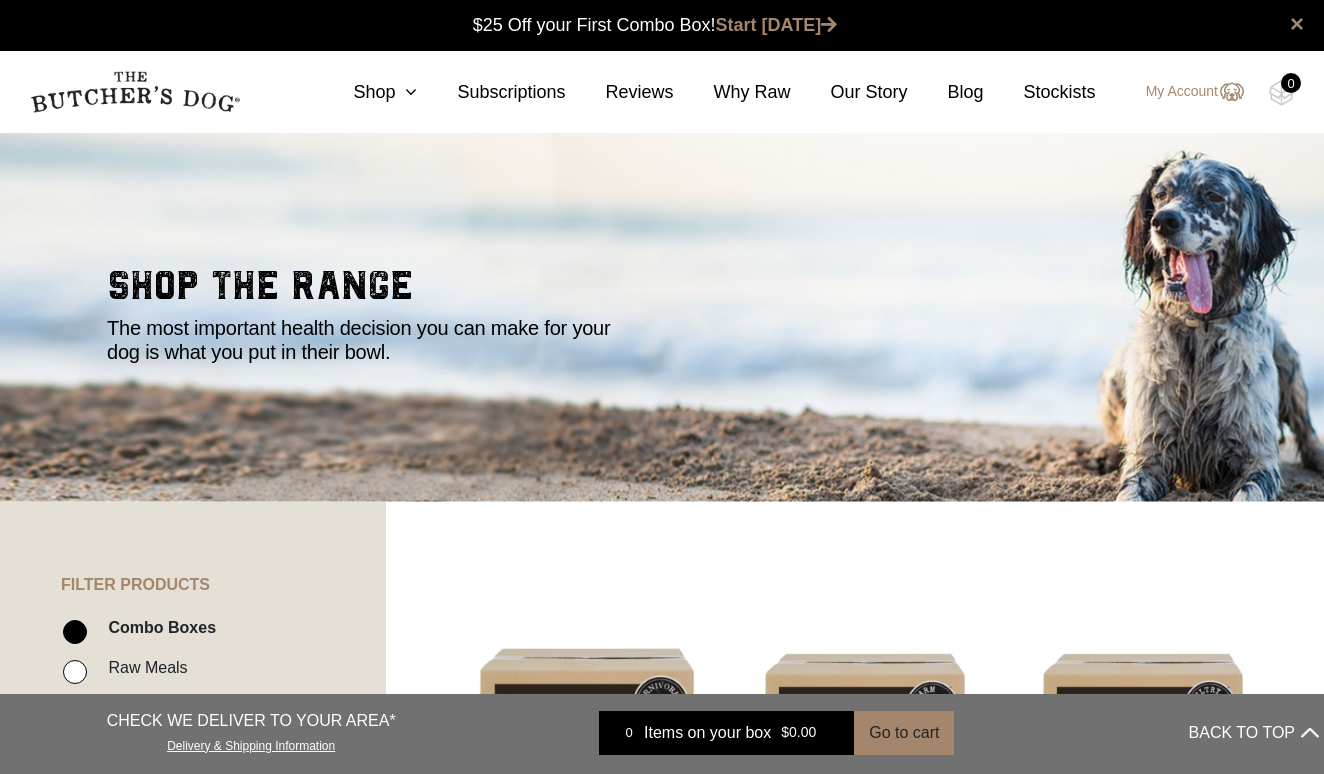 scroll, scrollTop: 0, scrollLeft: 0, axis: both 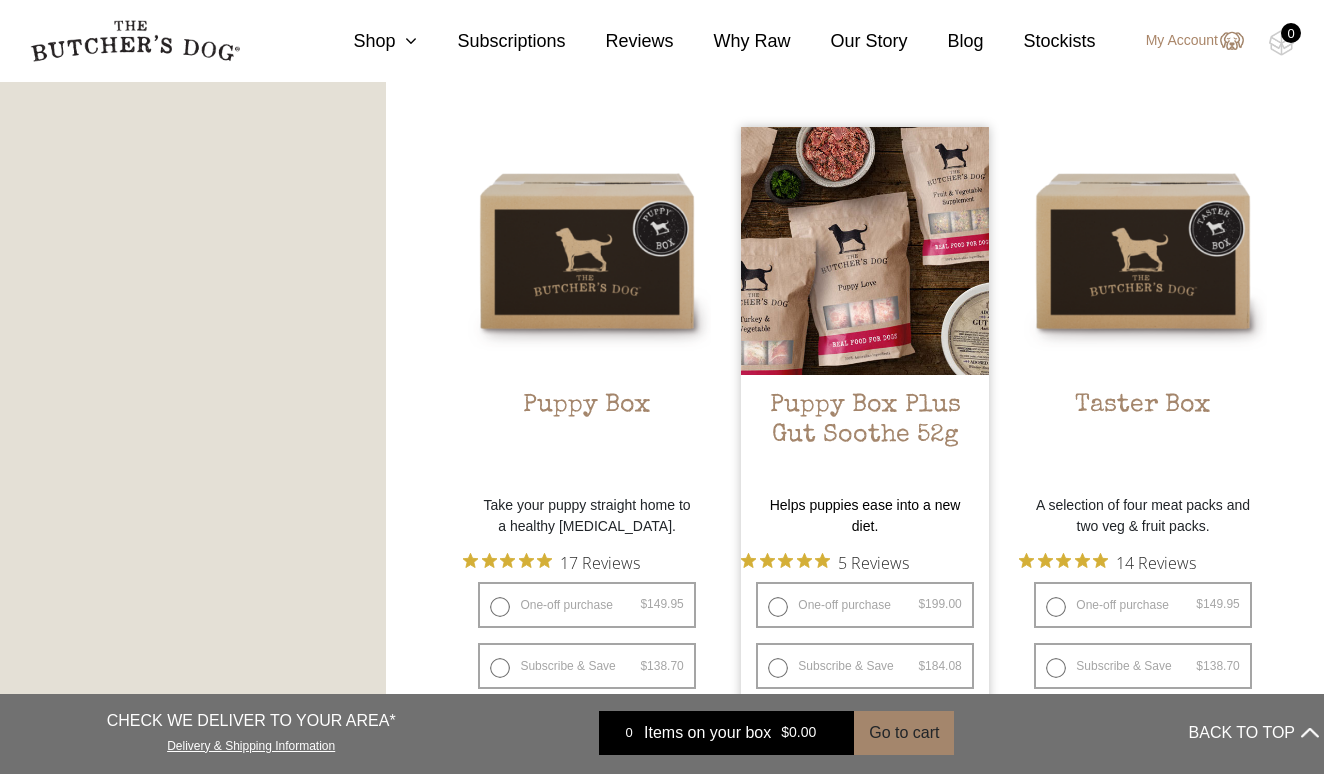 click at bounding box center [864, 250] 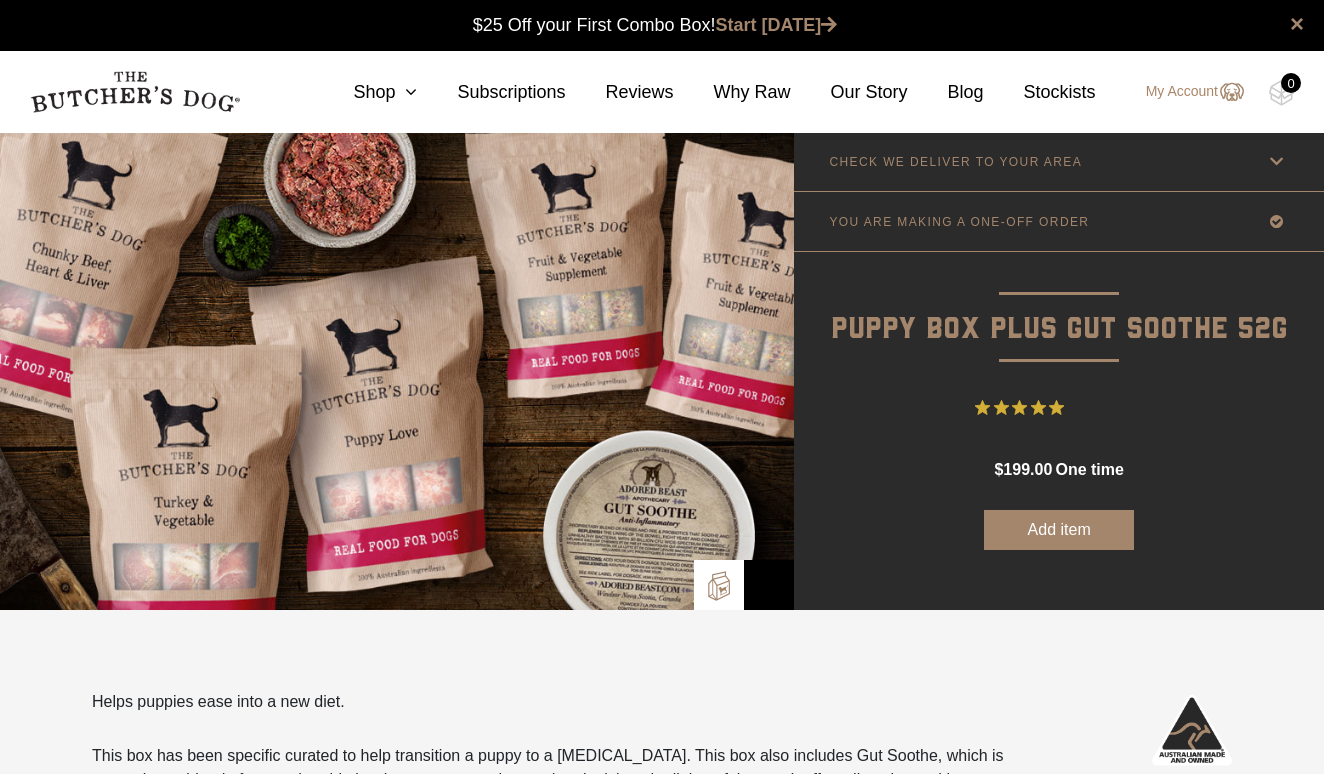 scroll, scrollTop: 0, scrollLeft: 0, axis: both 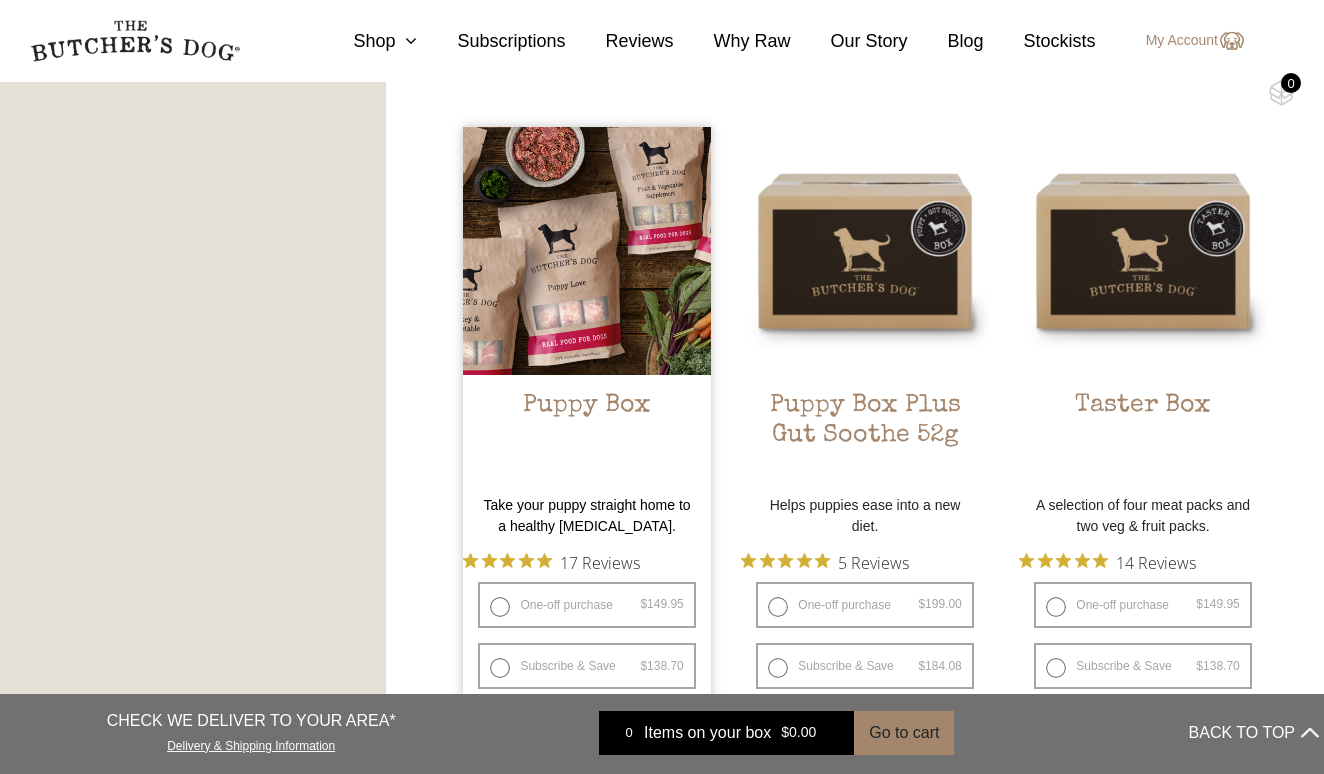 click at bounding box center [586, 250] 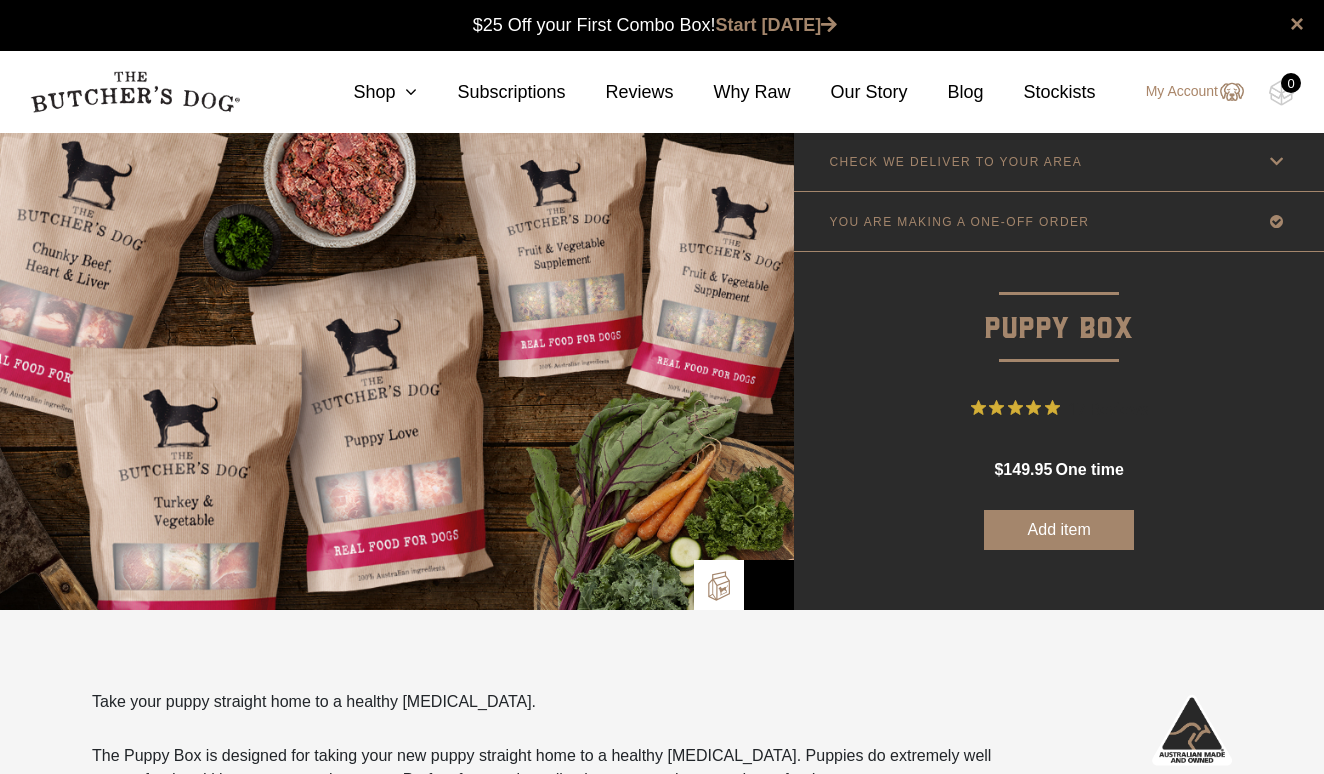 scroll, scrollTop: 0, scrollLeft: 0, axis: both 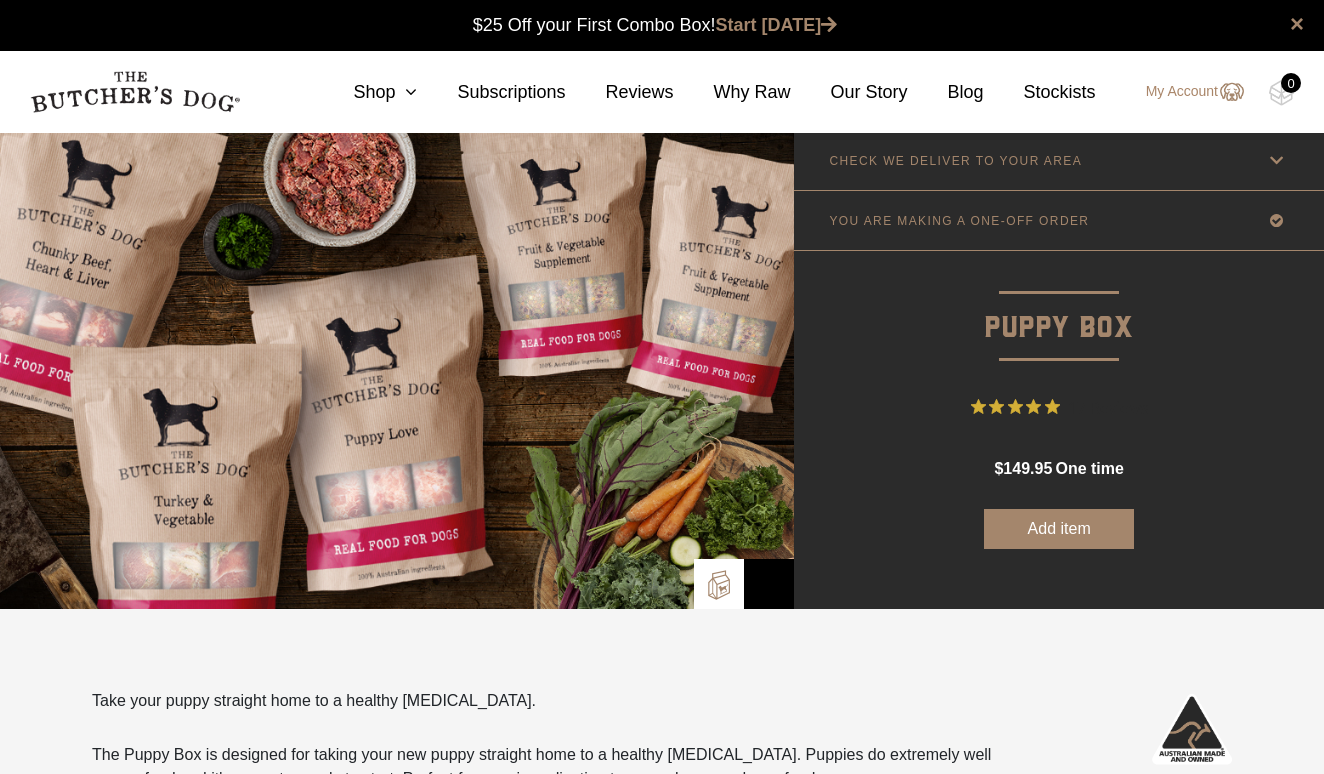 click on "Add item" at bounding box center [1059, 529] 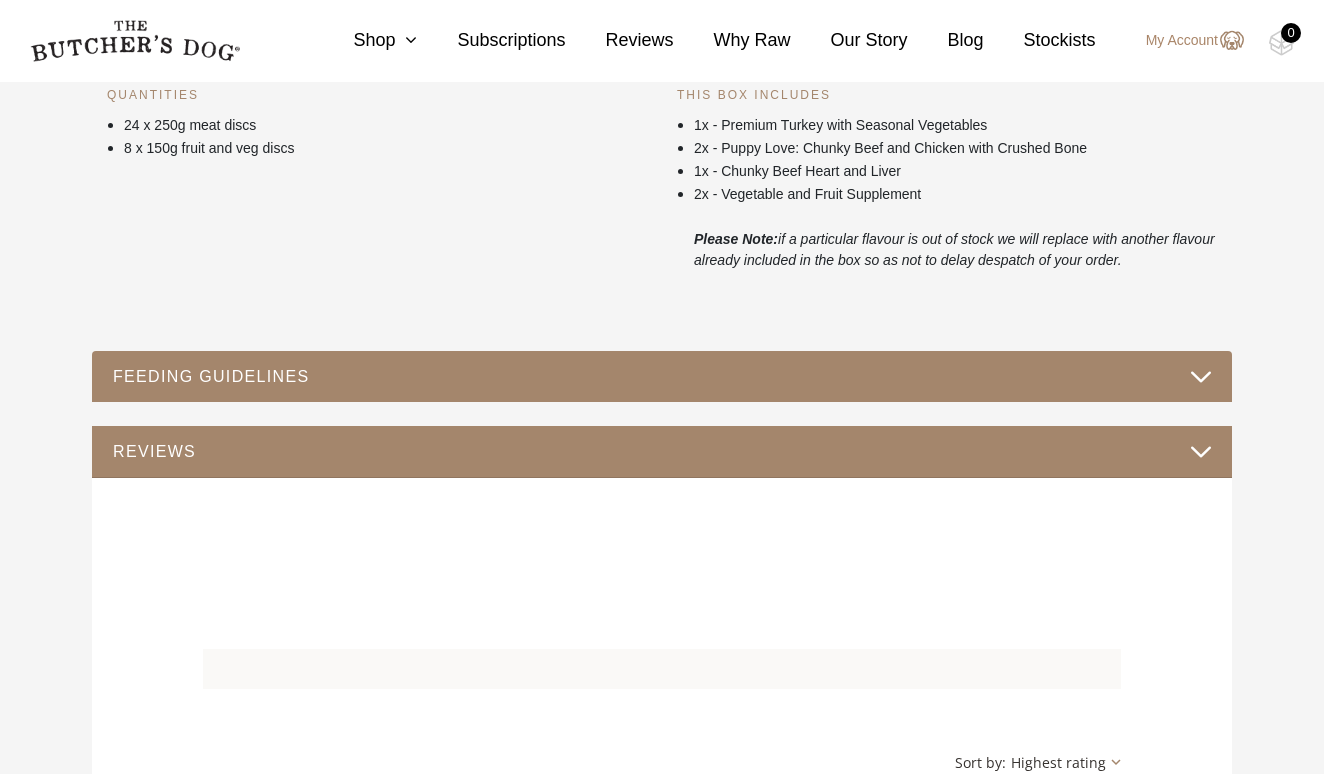 scroll, scrollTop: 886, scrollLeft: 0, axis: vertical 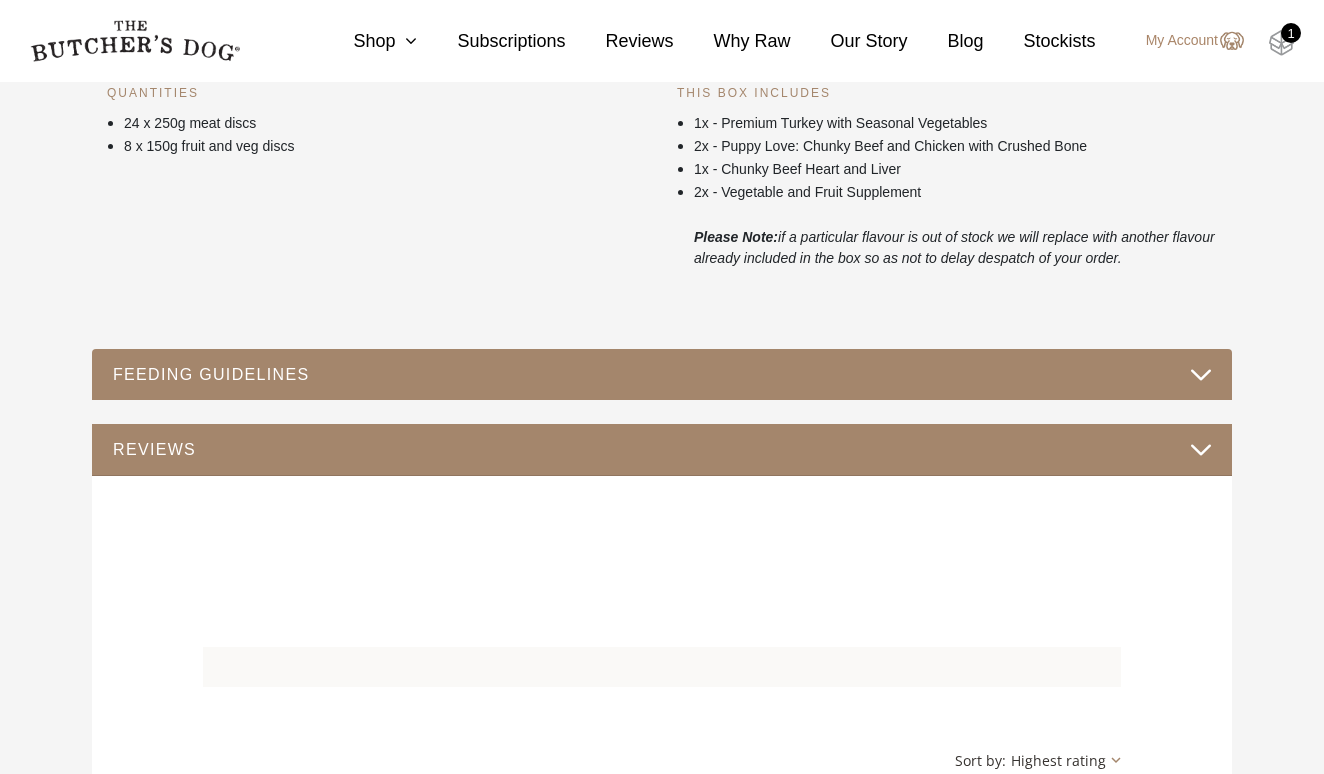 click at bounding box center [1281, 43] 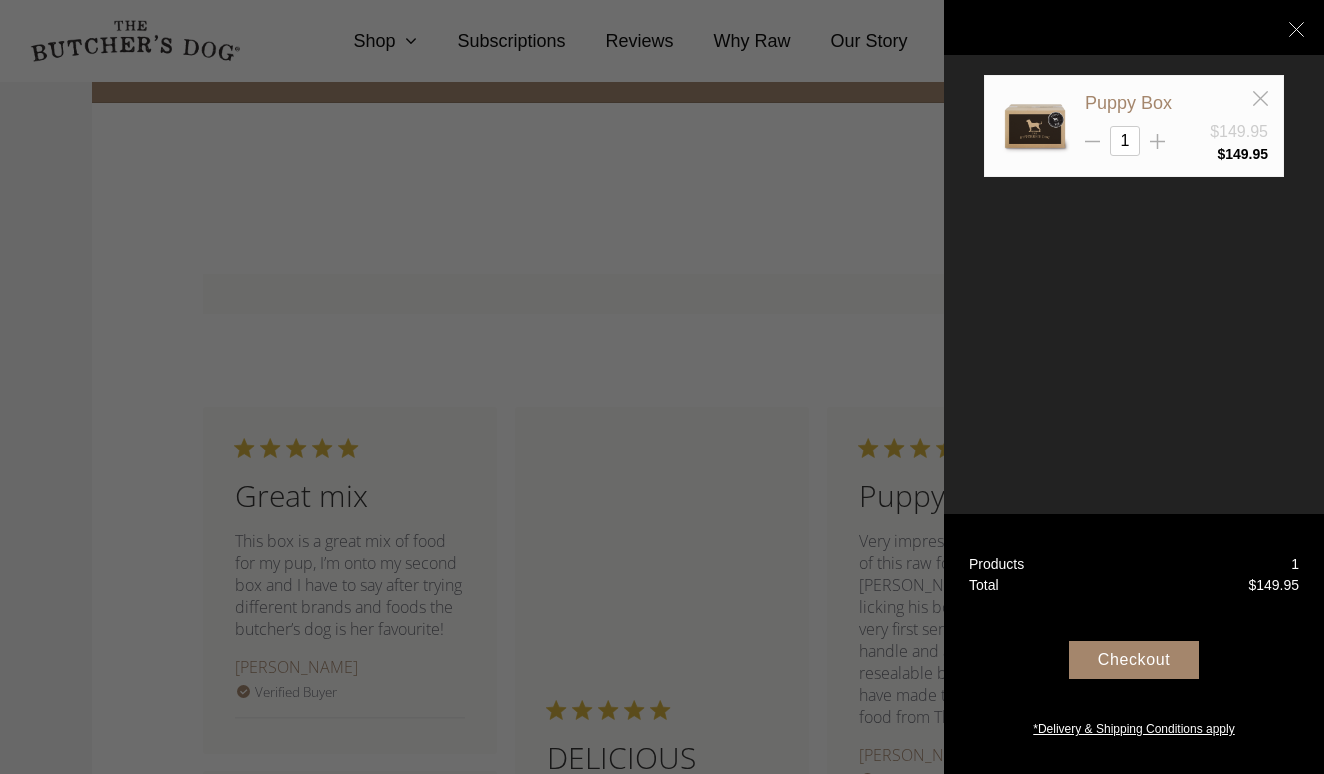 scroll, scrollTop: 1261, scrollLeft: 0, axis: vertical 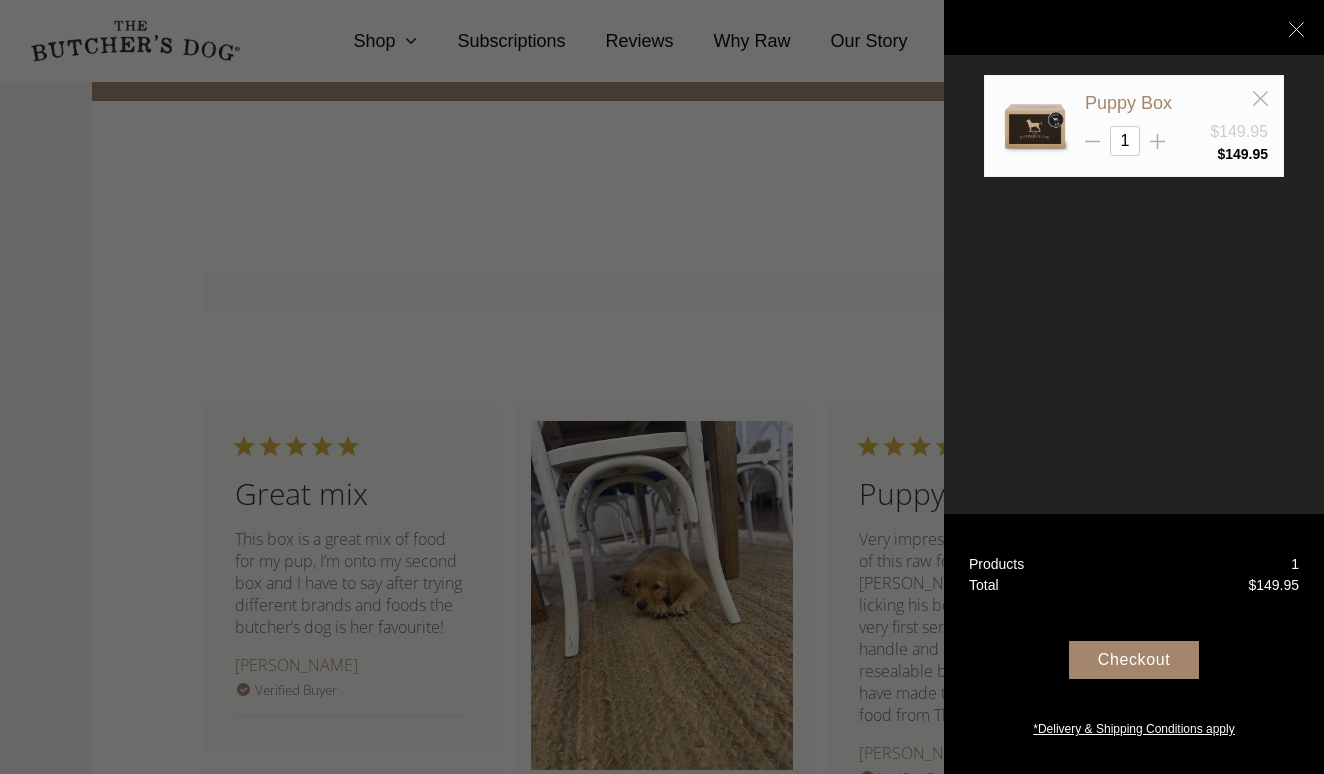 click at bounding box center (662, 387) 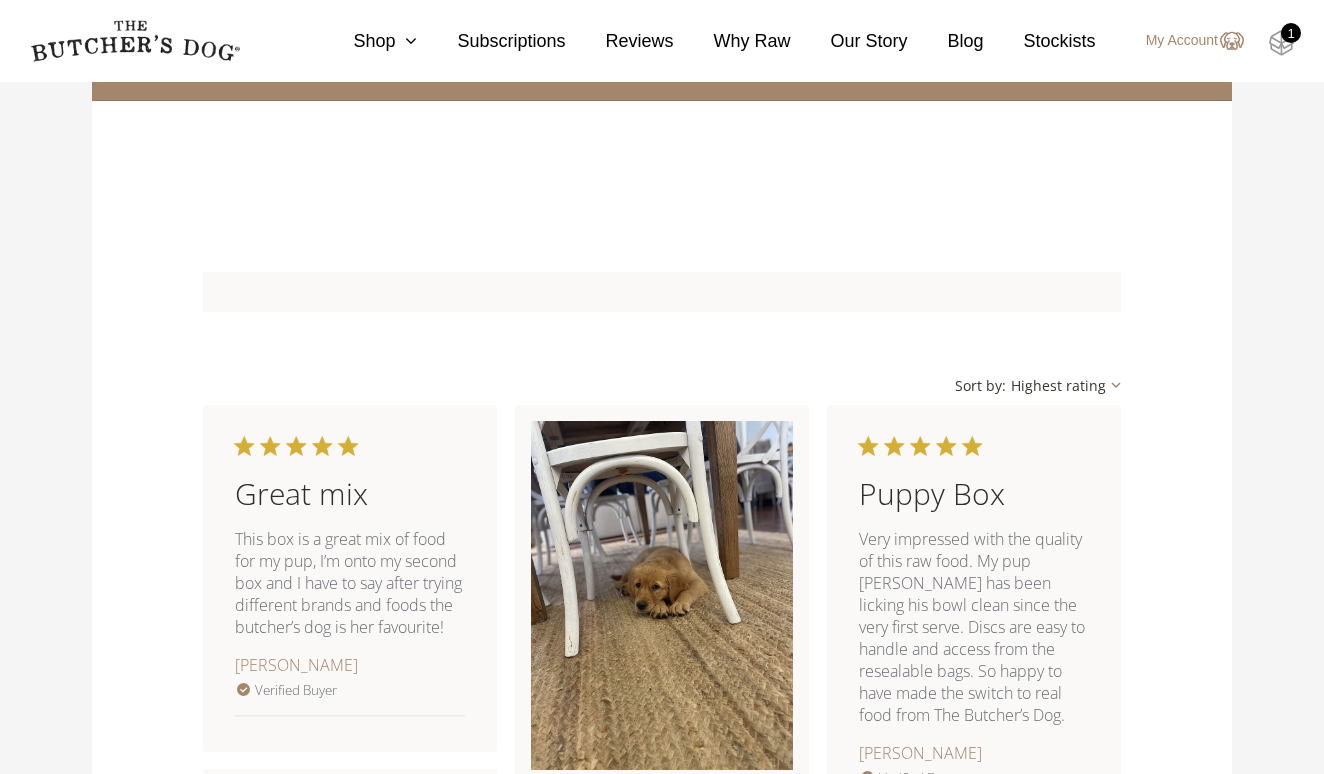 click at bounding box center [1281, 43] 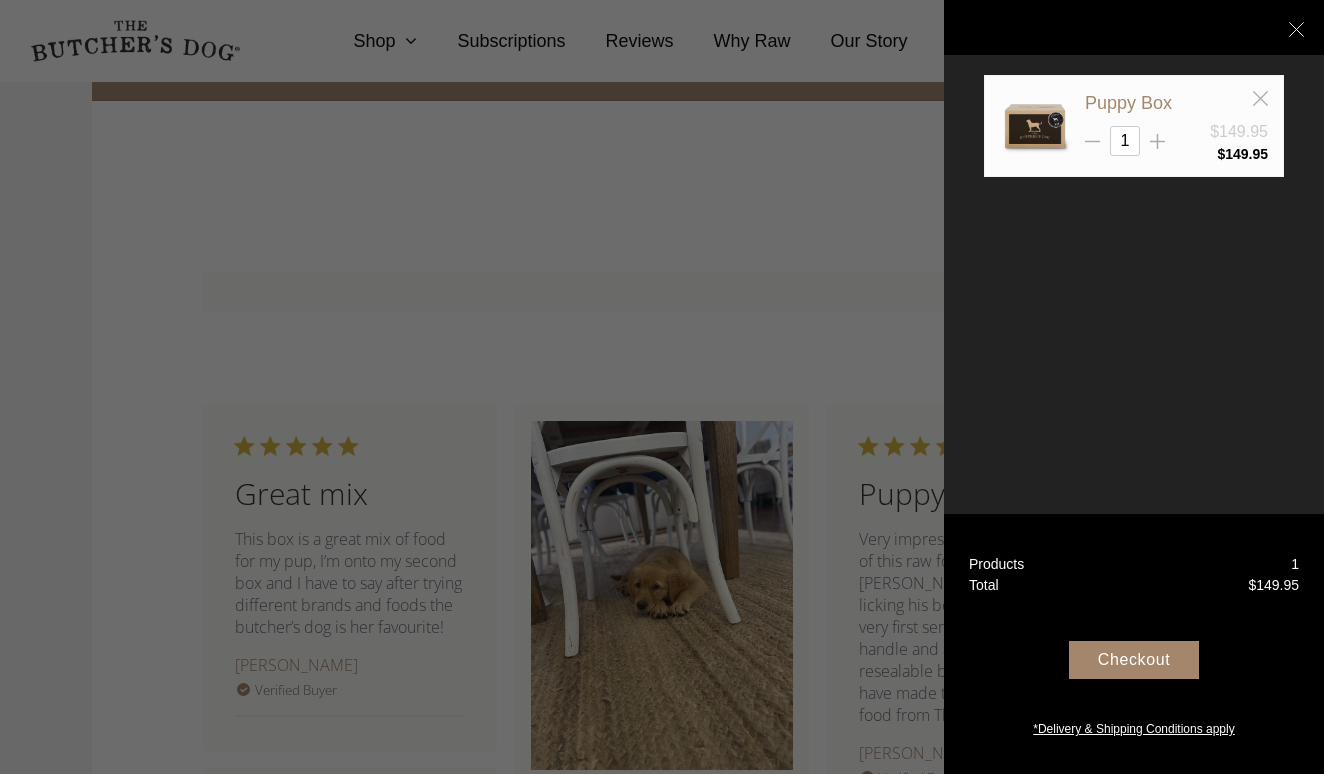 click on "Checkout" at bounding box center (1134, 660) 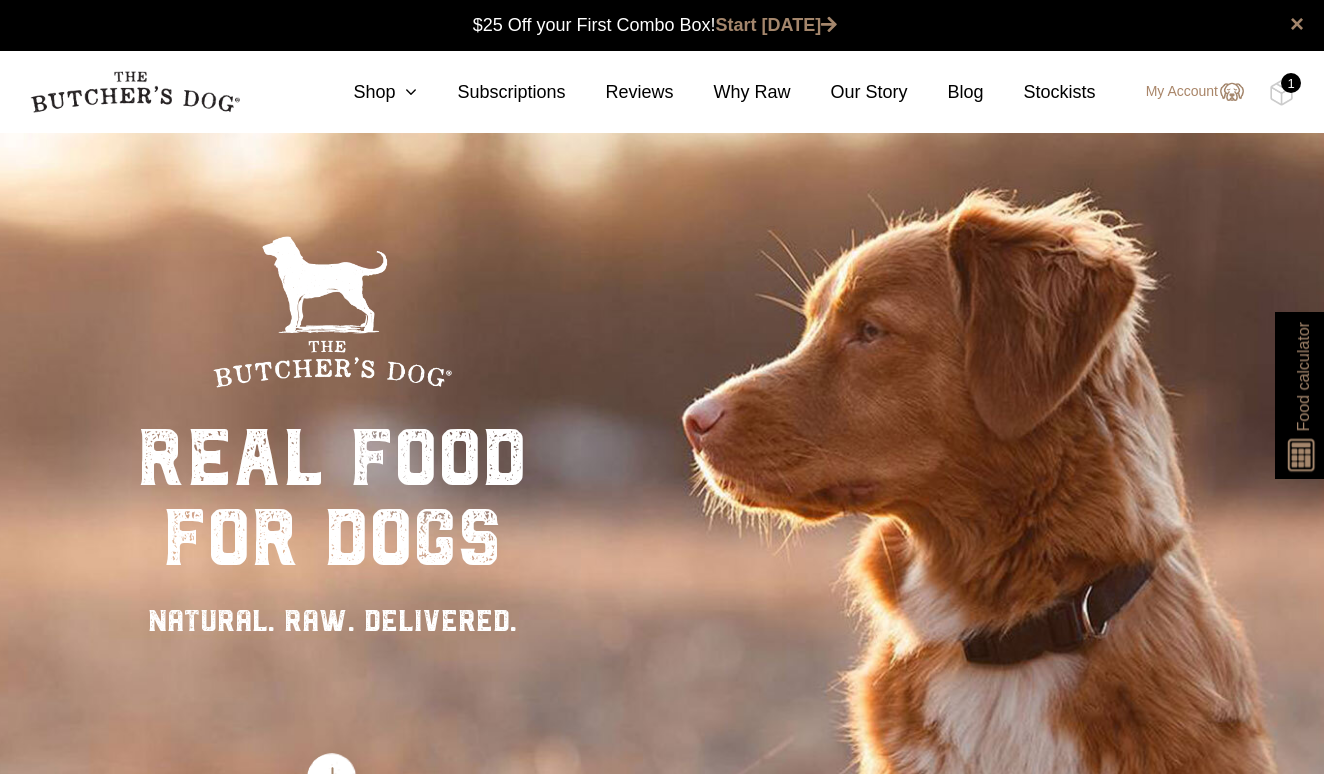 scroll, scrollTop: 0, scrollLeft: 0, axis: both 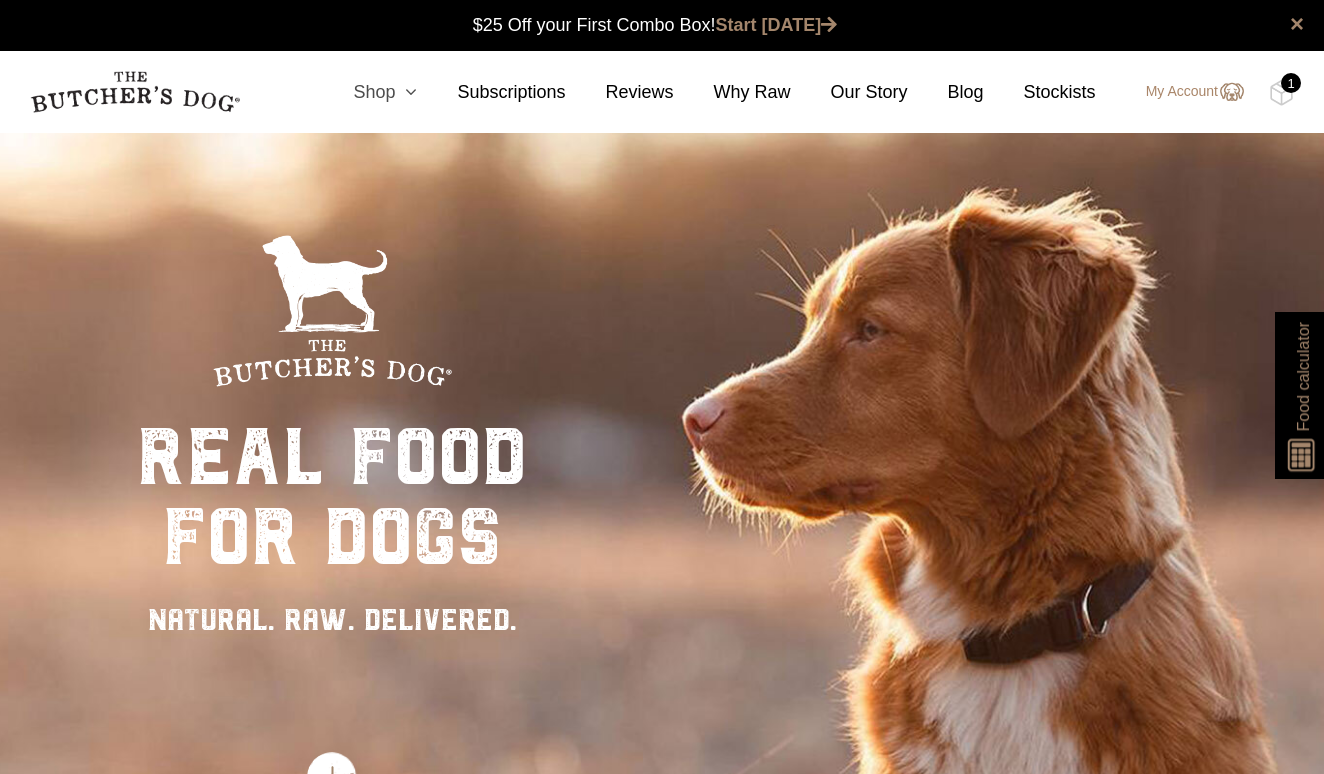 click on "Place order
✕
Get item availability info & delivery time for your location.
SUBMIT
TREATS & APOTHECARY CAN ONLY BE DELIVERED TO THIS AREA, PLEASE USE DEFAULT POSTCODE 2085 AT CHECK OUT
Pincode should not be blank.
×
$25 Off your First Combo Box!  Start [DATE]
0 Treats" at bounding box center [662, 3441] 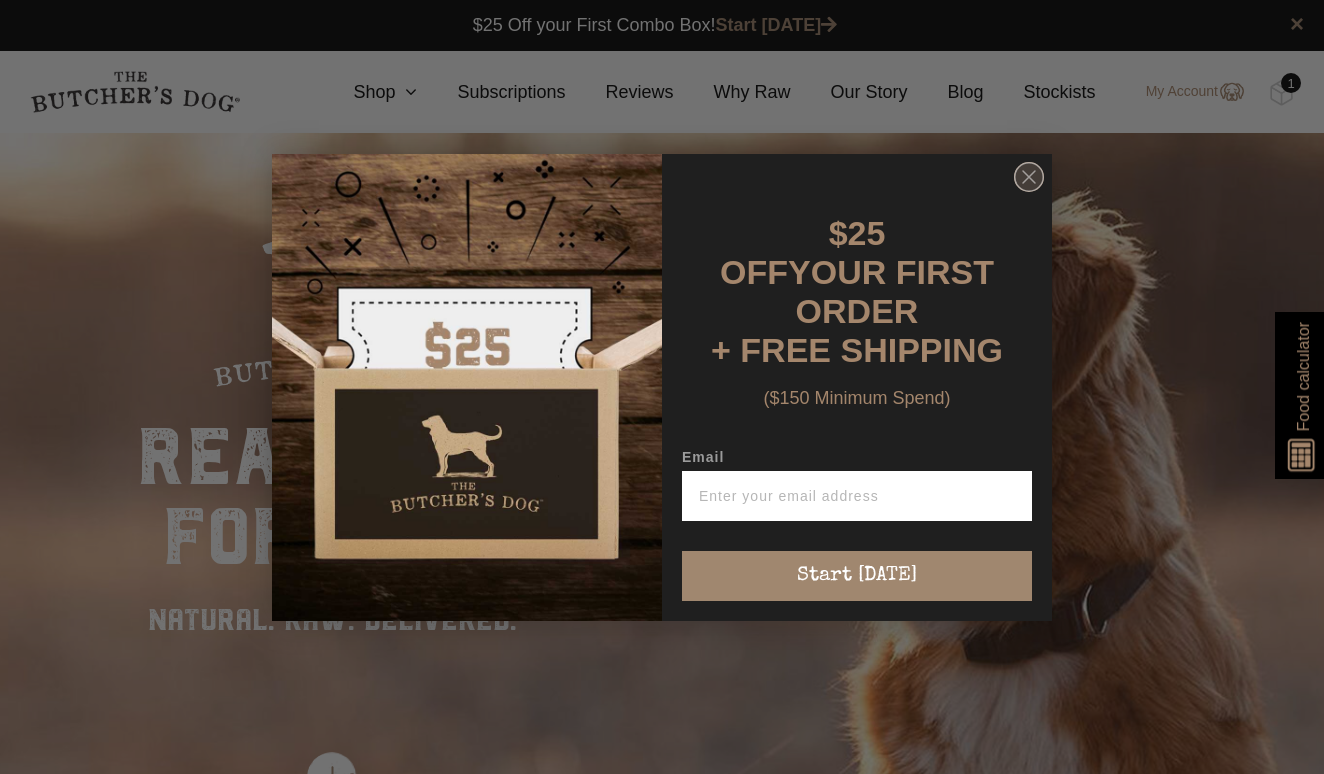 click 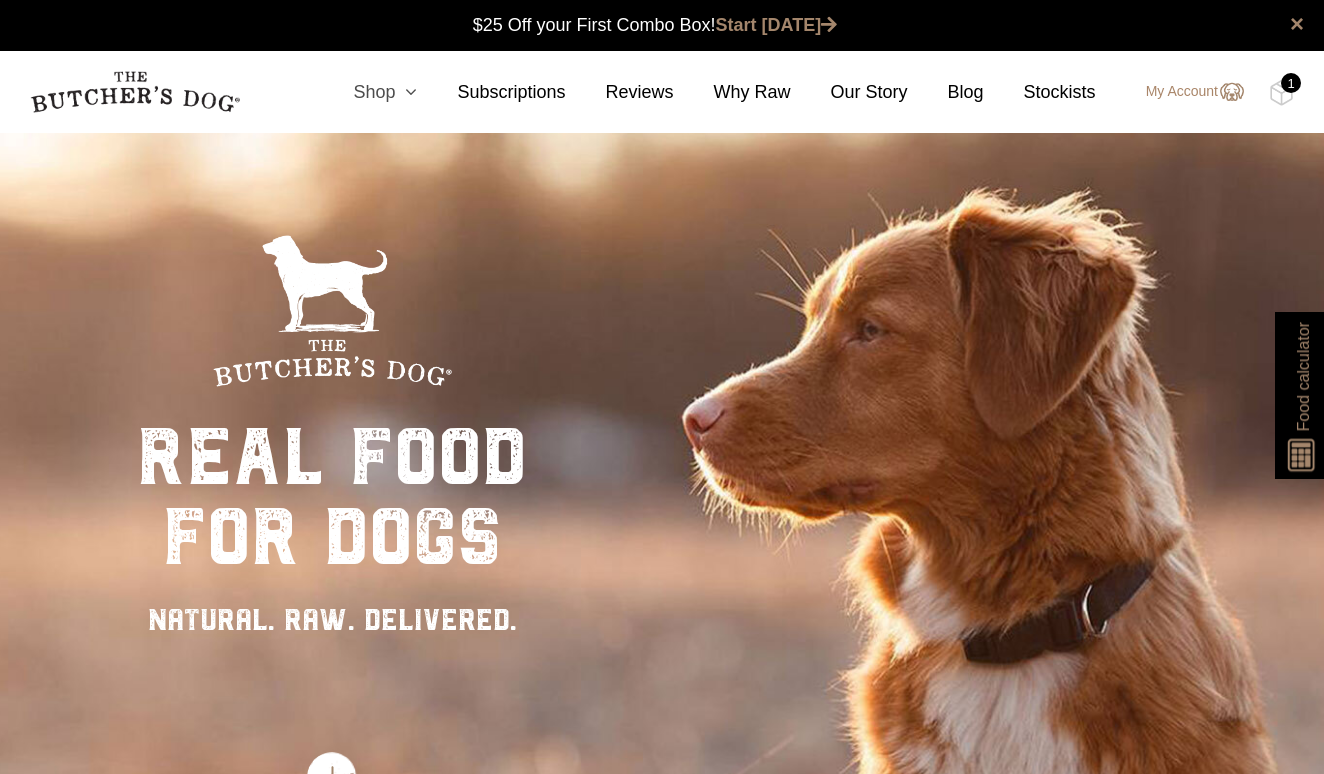 click on "Shop" at bounding box center [365, 92] 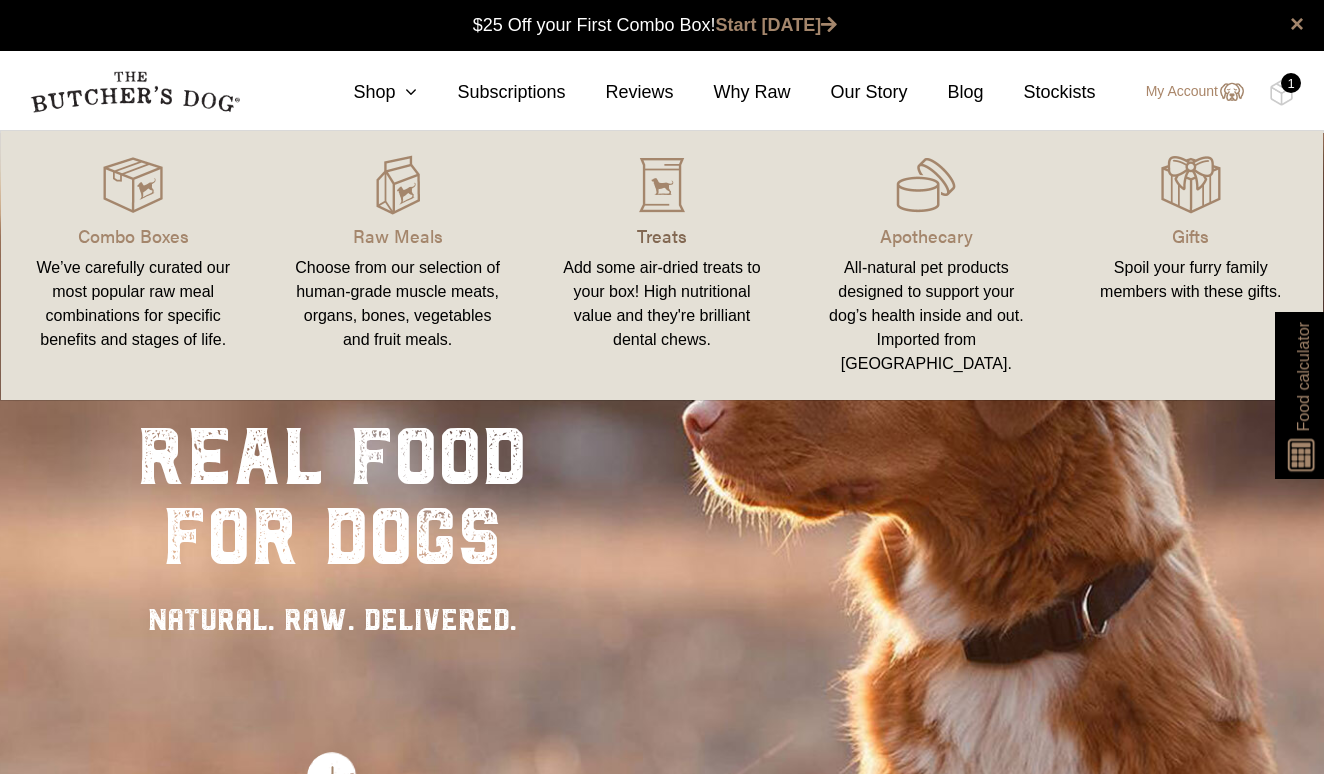 click on "Treats" at bounding box center (662, 235) 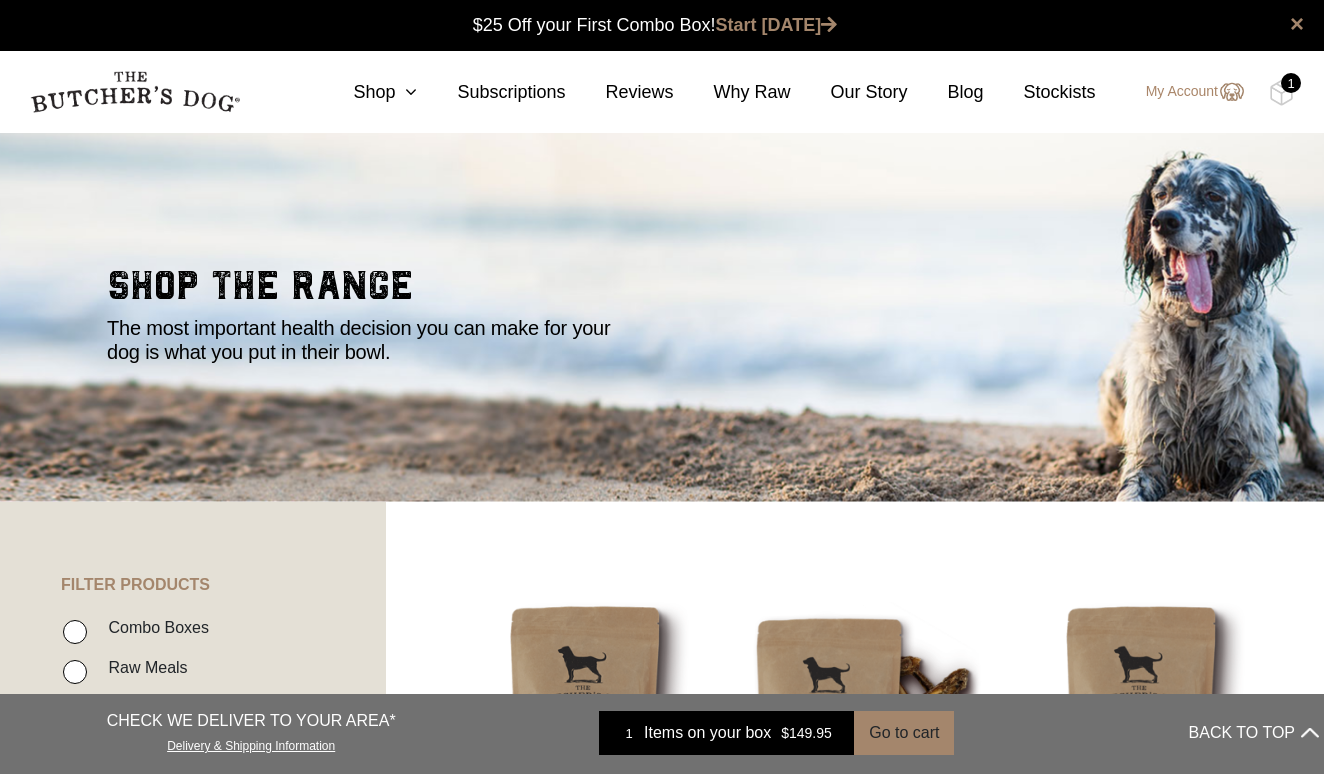 scroll, scrollTop: 0, scrollLeft: 0, axis: both 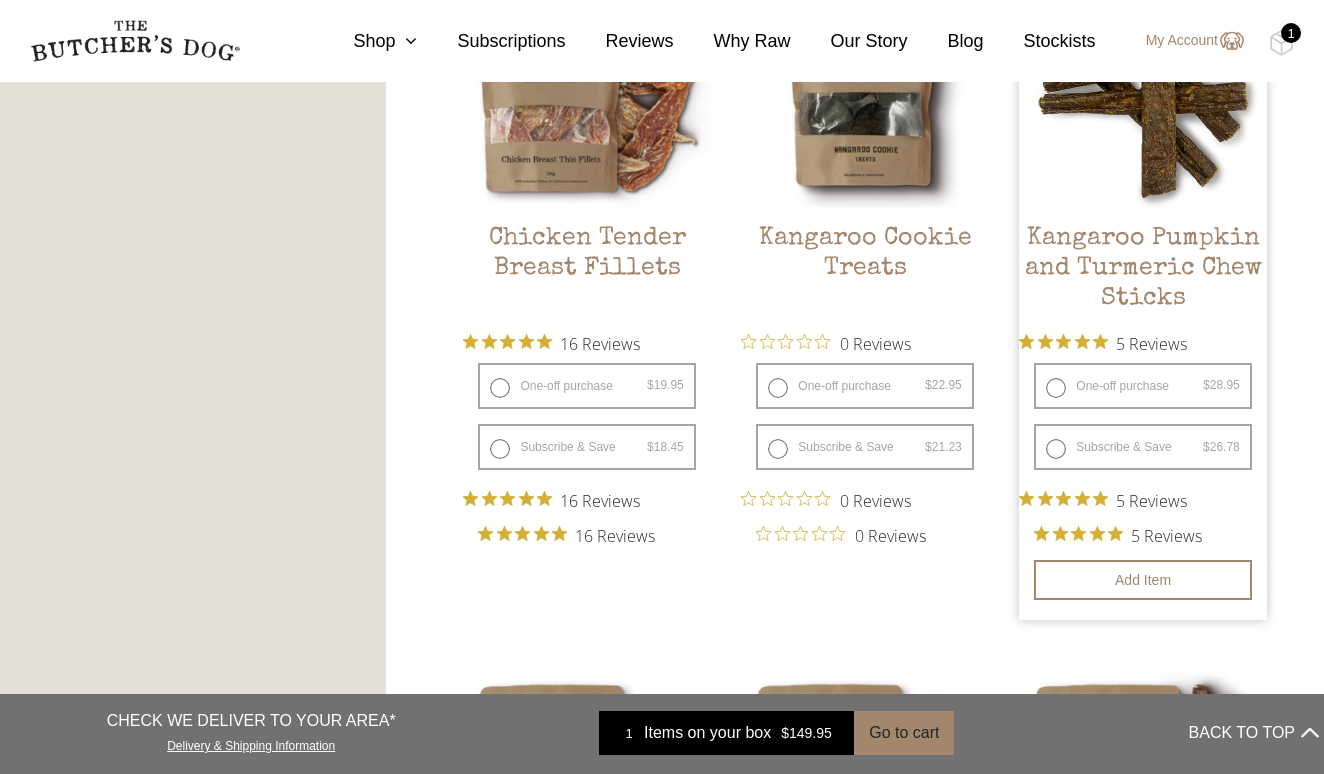click on "One-off purchase  $ 28.95   —  or subscribe and save    7.5%" at bounding box center [1142, 386] 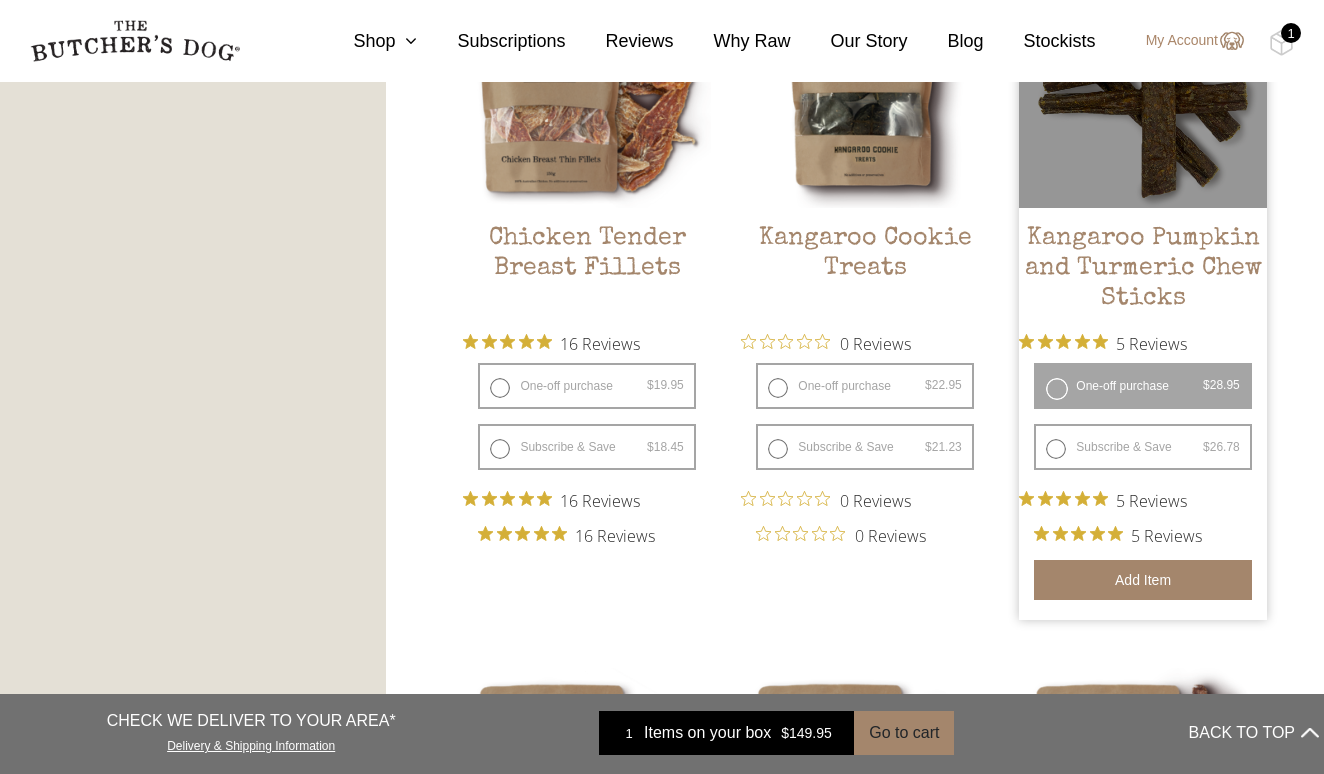 click on "Add item" at bounding box center [1142, 580] 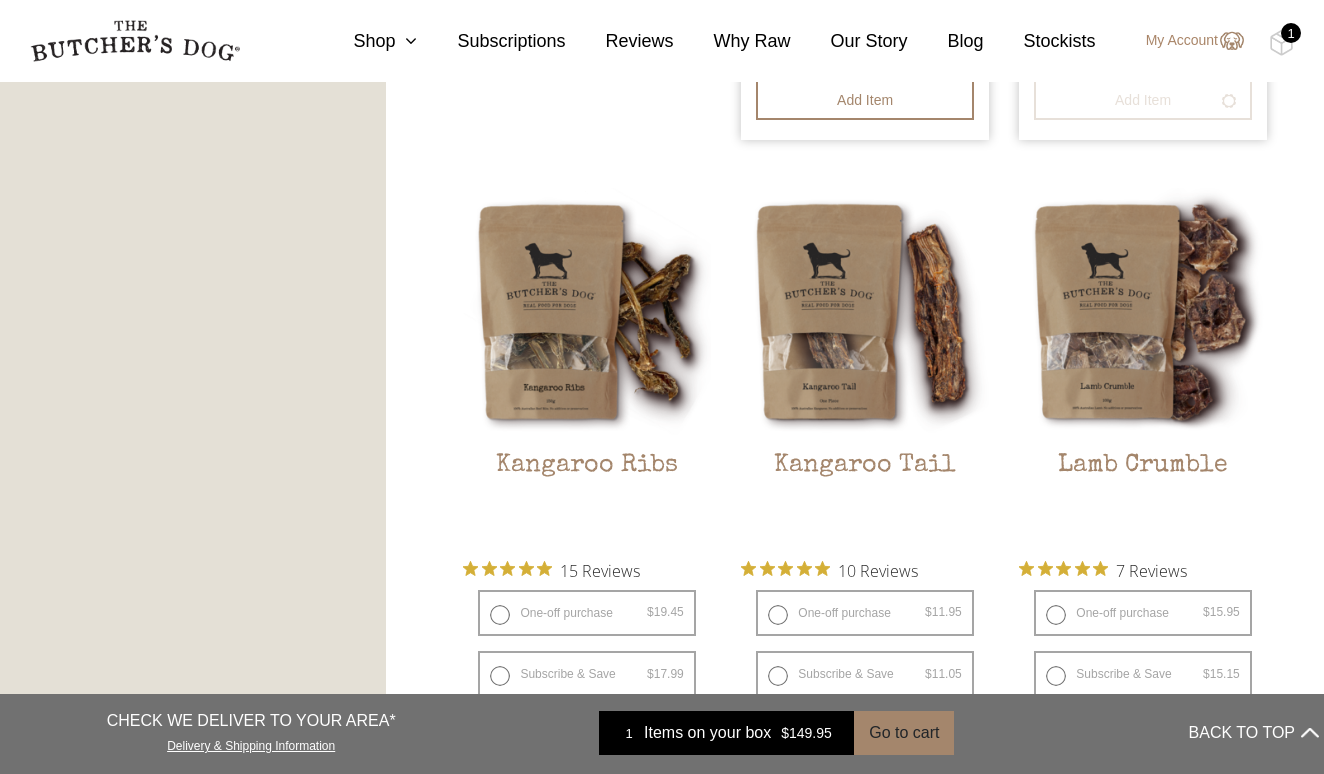 scroll, scrollTop: 1848, scrollLeft: 0, axis: vertical 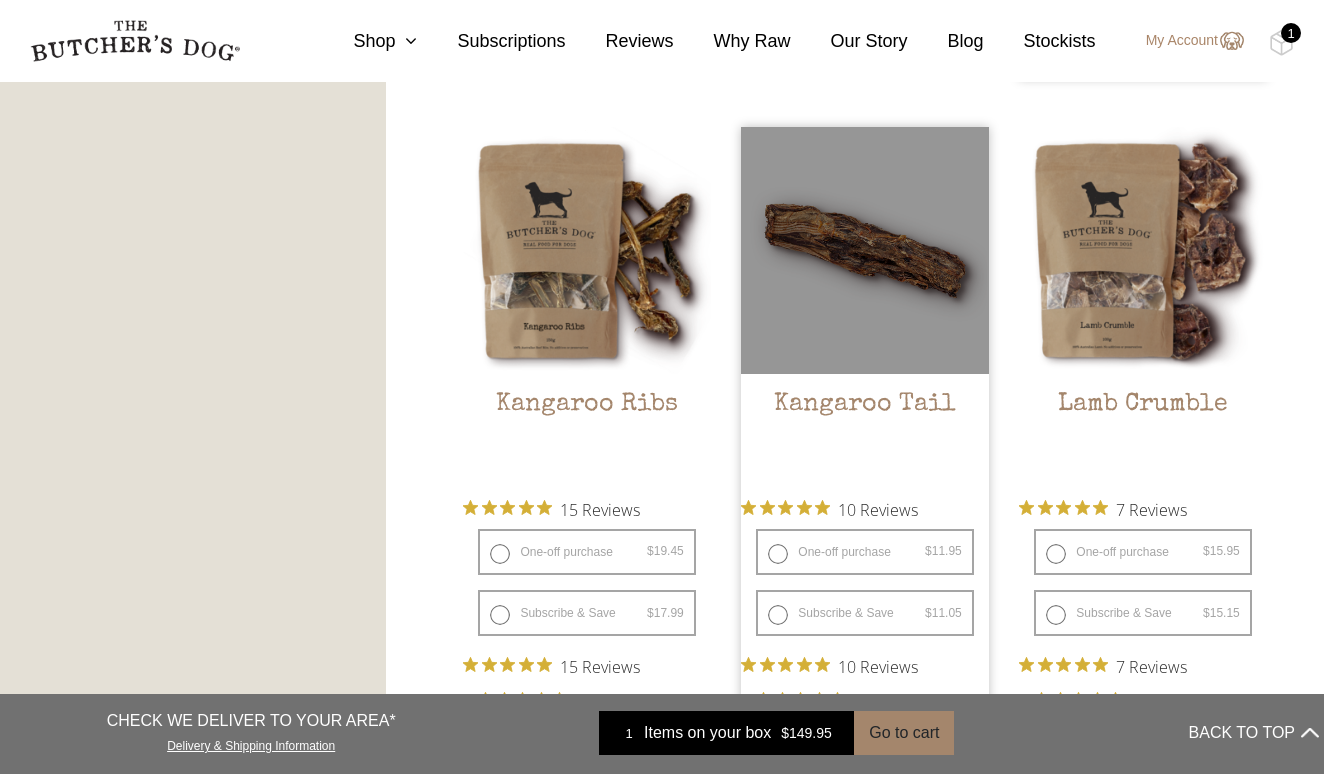click on "One-off purchase  $ 11.95   —  or subscribe and save    7.5%" at bounding box center [864, 552] 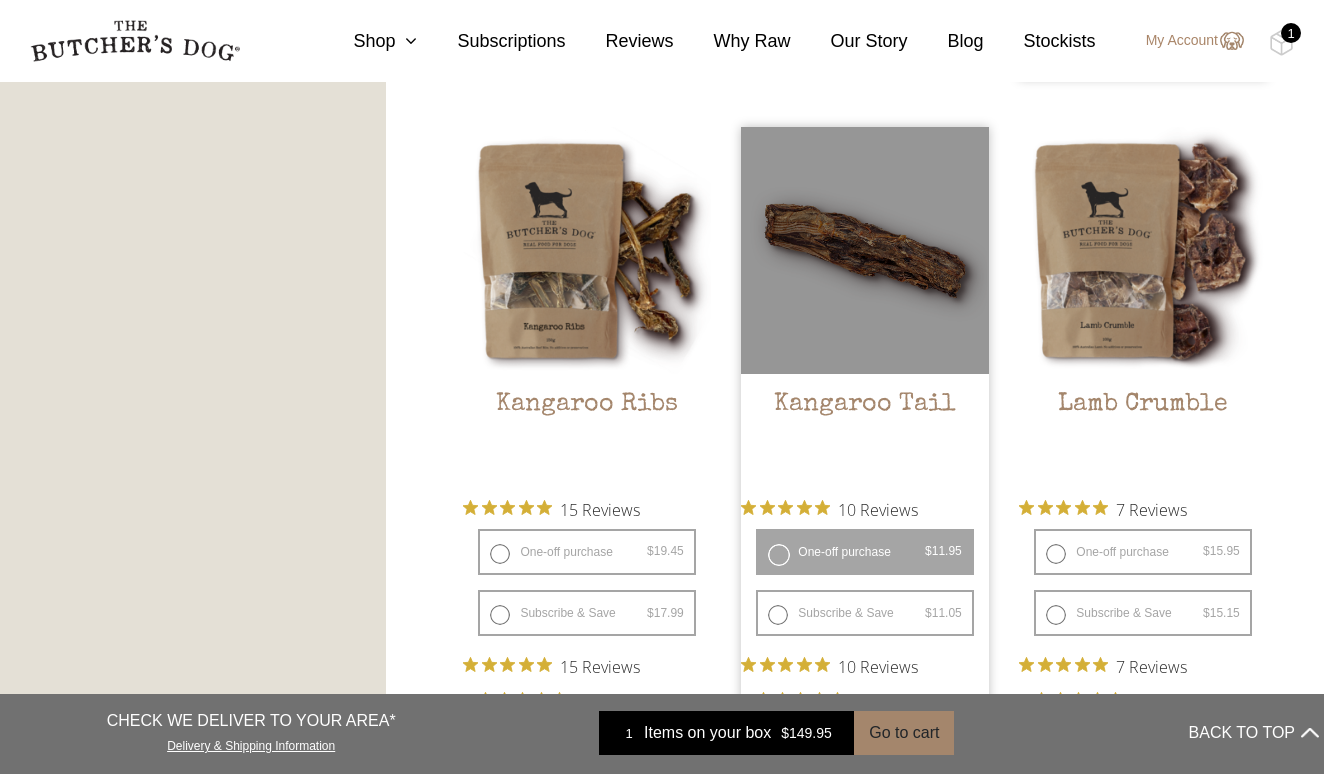 radio on "false" 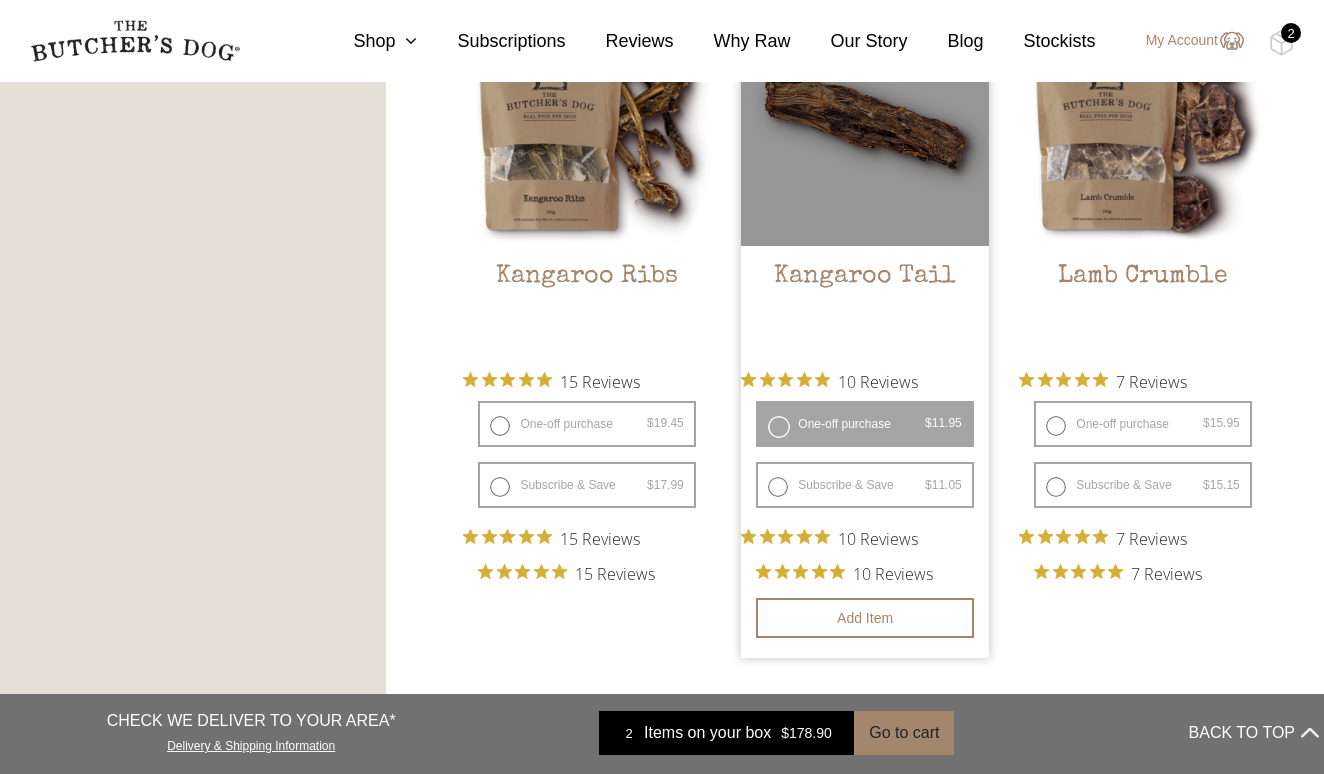 scroll, scrollTop: 2068, scrollLeft: 0, axis: vertical 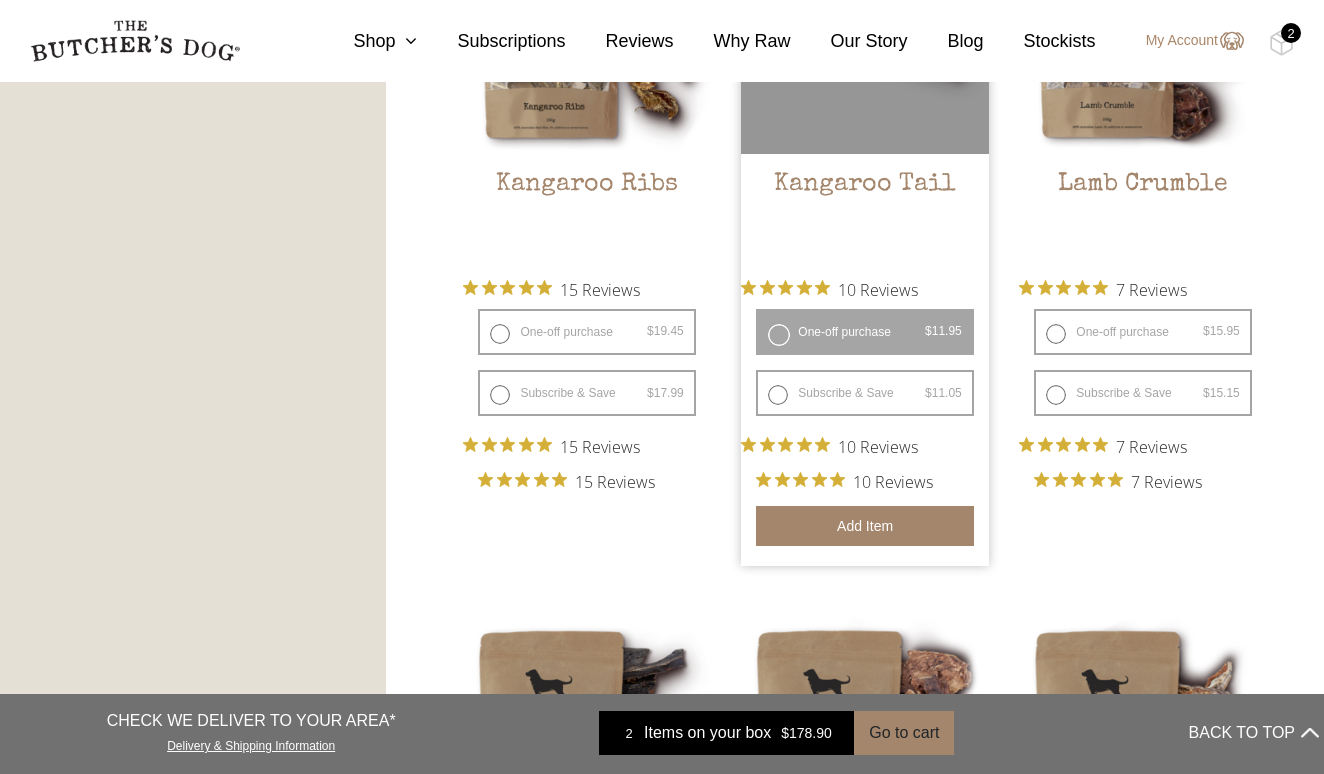 click on "Add item" at bounding box center [864, 526] 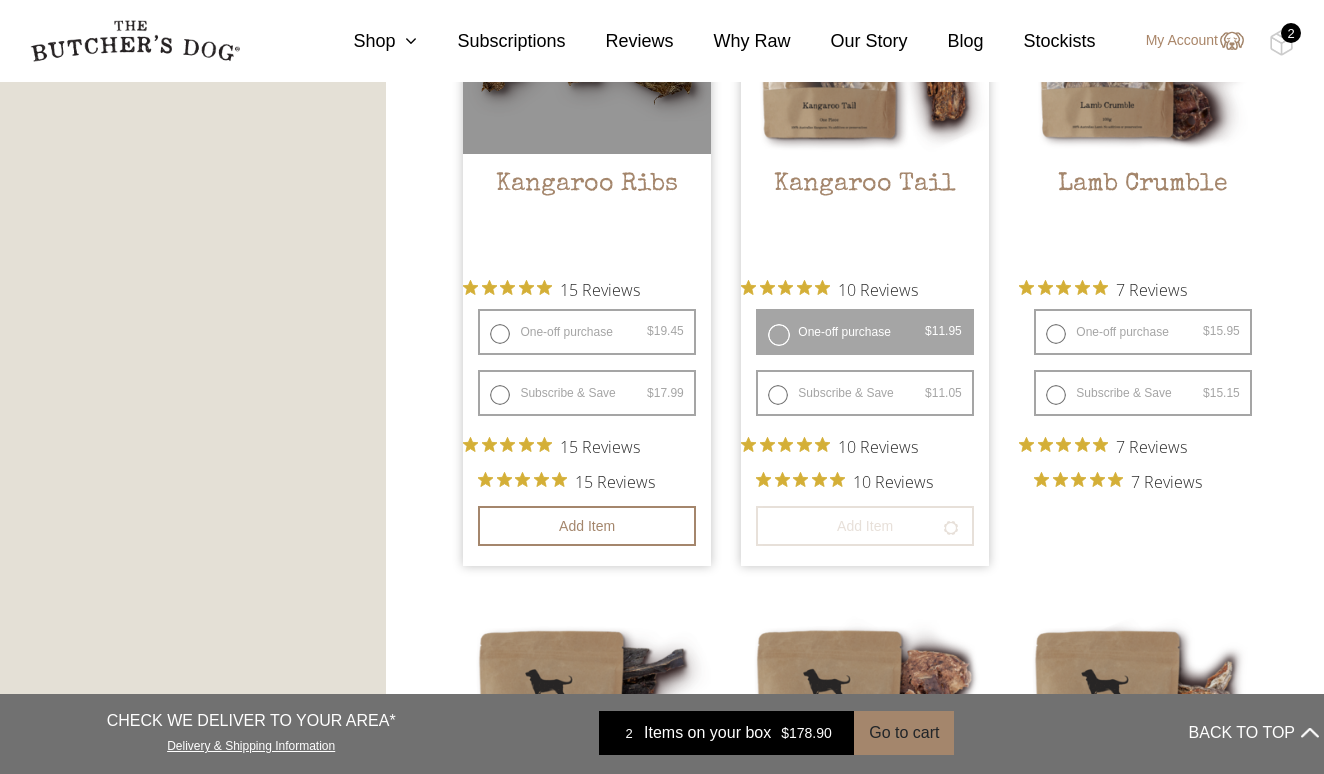 click on "One-off purchase  $ 19.45   —  or subscribe and save    7.5%" at bounding box center [586, 332] 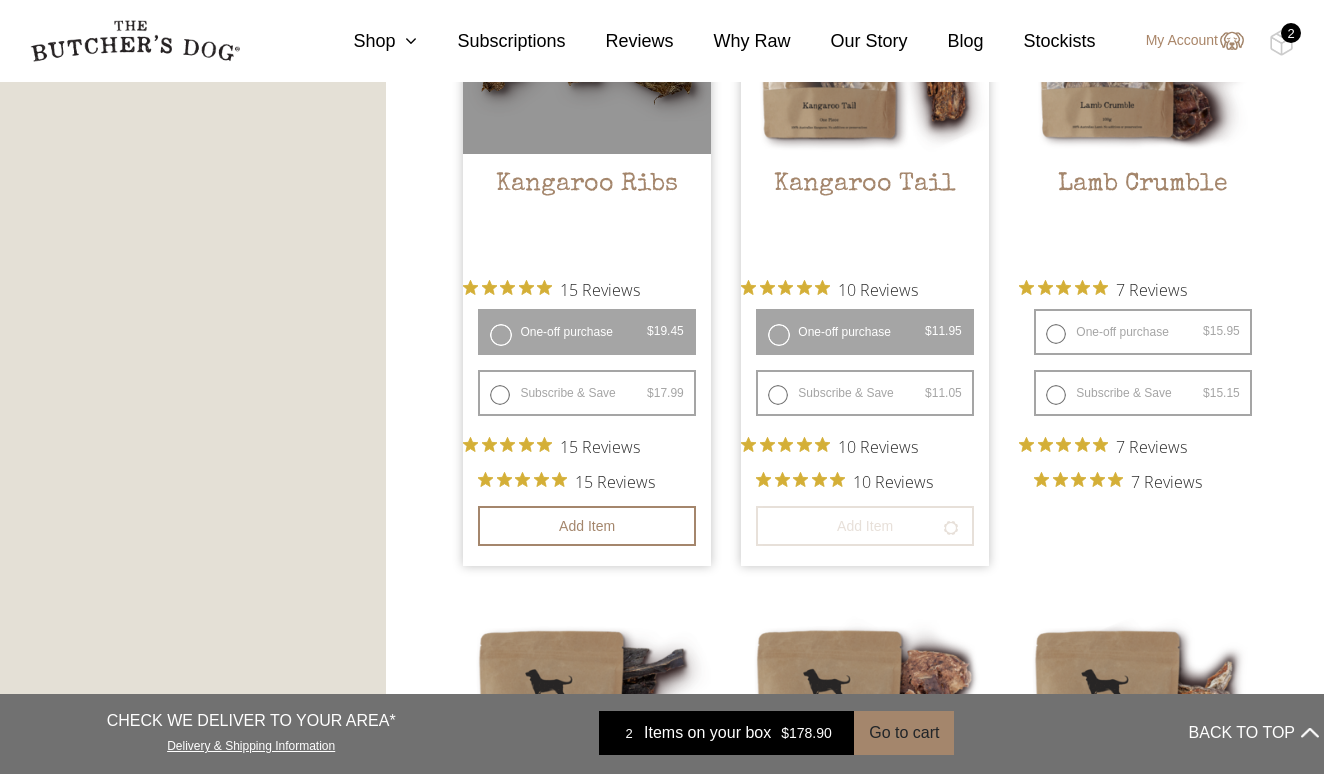 radio on "false" 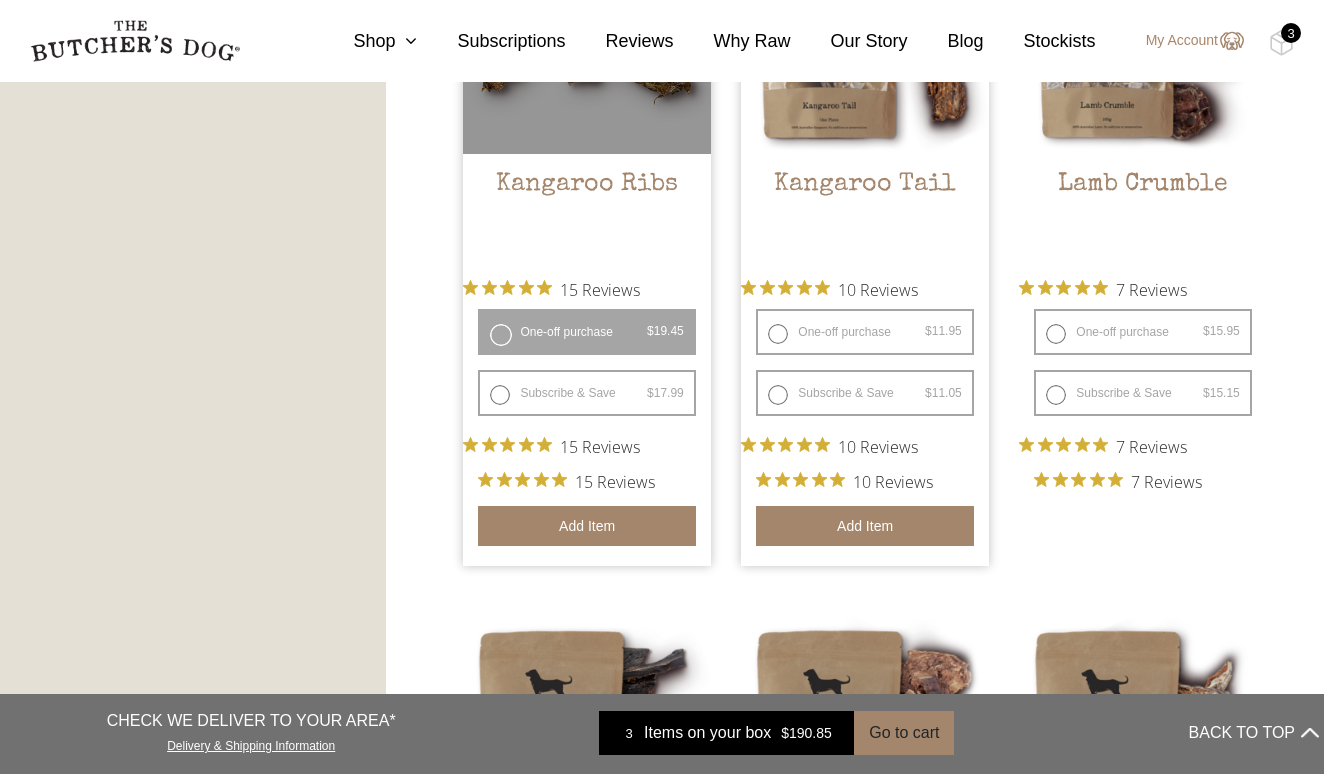 click on "Add item" at bounding box center (586, 526) 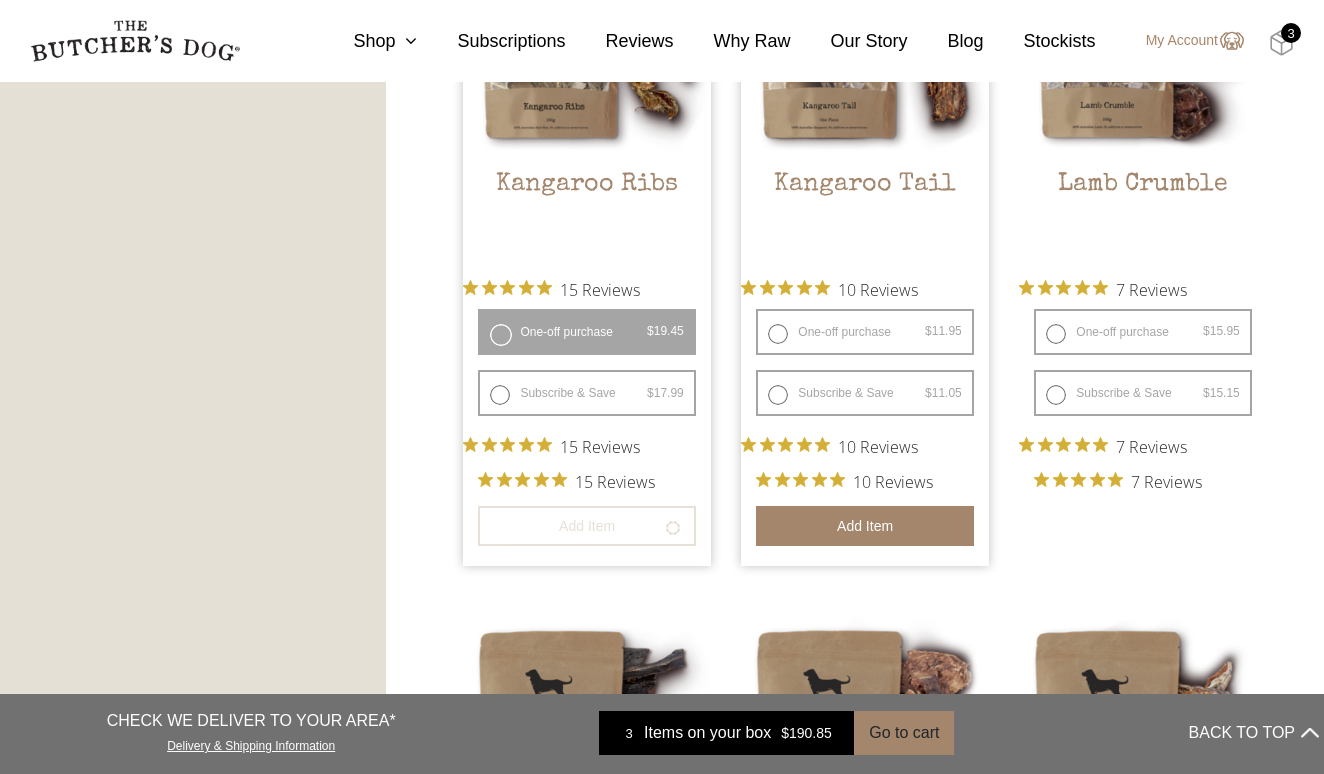 click at bounding box center [1281, 43] 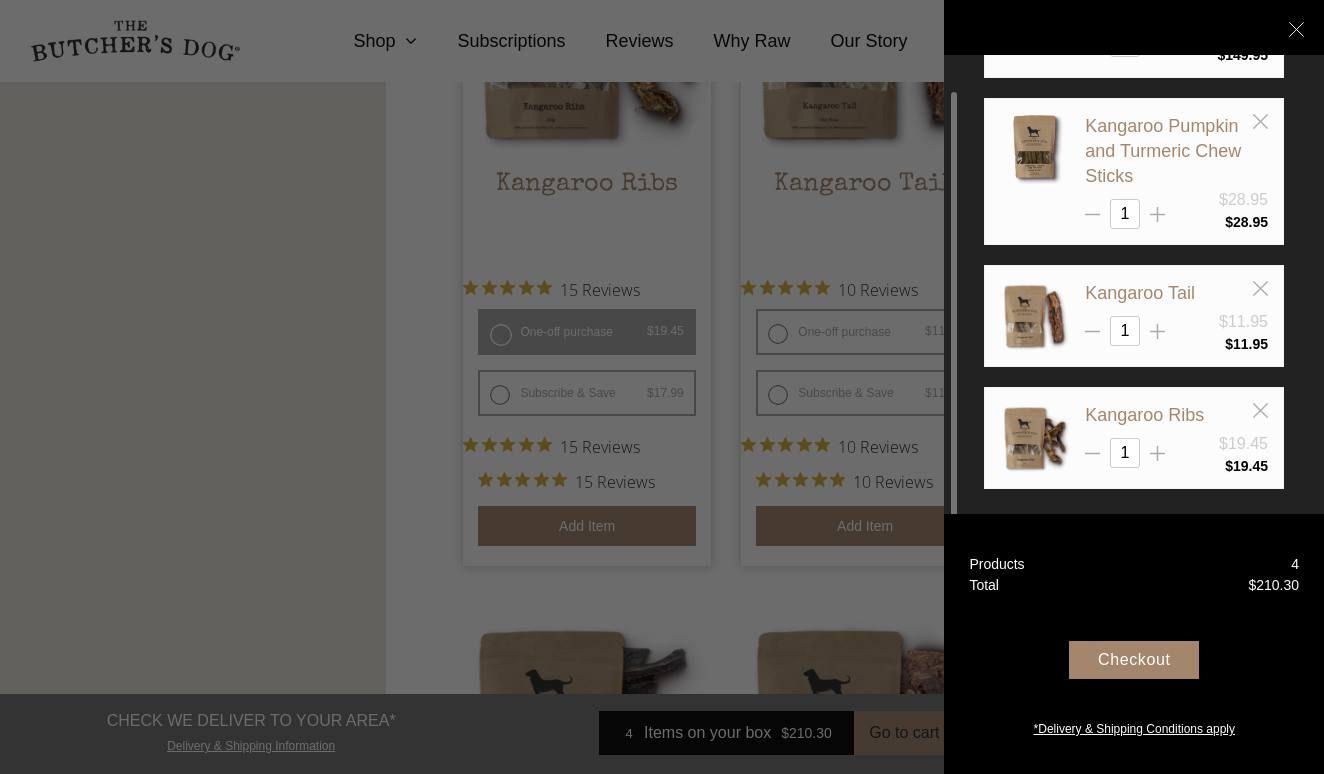 scroll, scrollTop: 101, scrollLeft: 0, axis: vertical 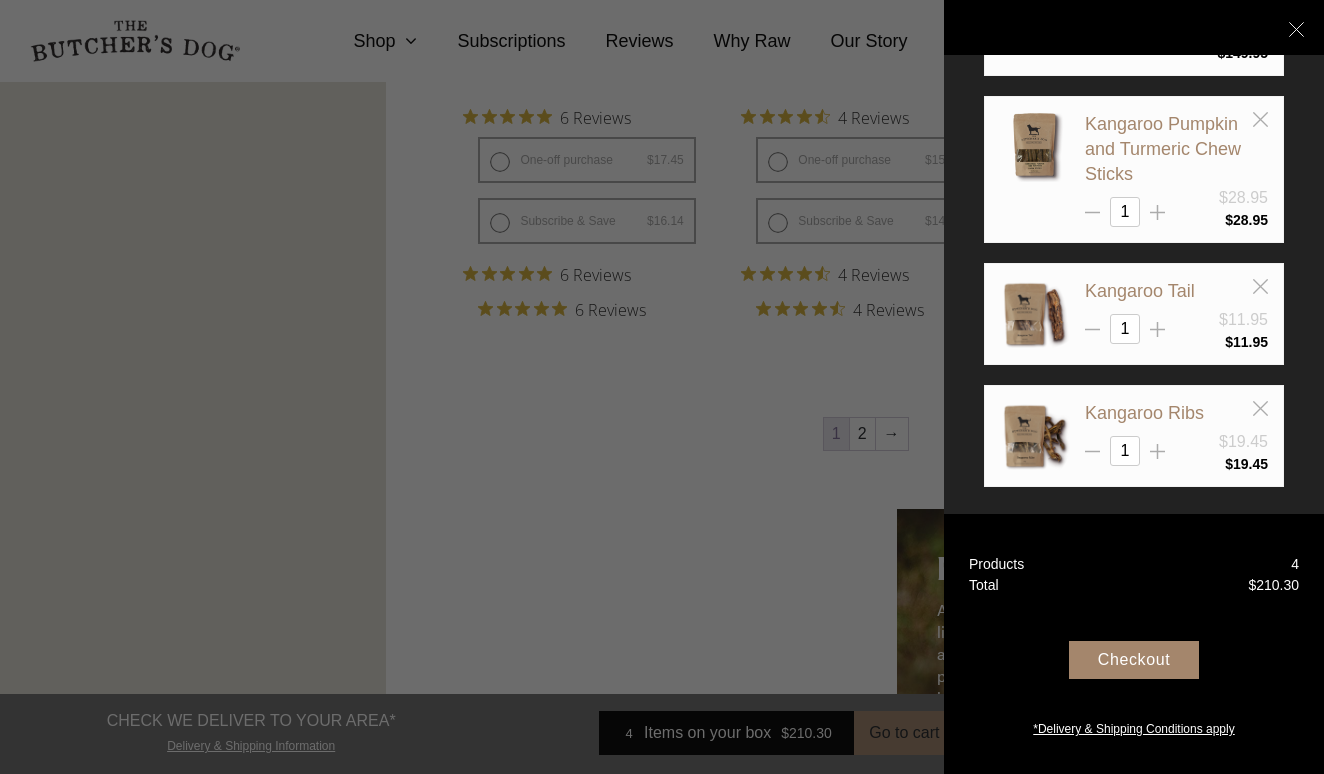 click on "Checkout" at bounding box center (1134, 660) 